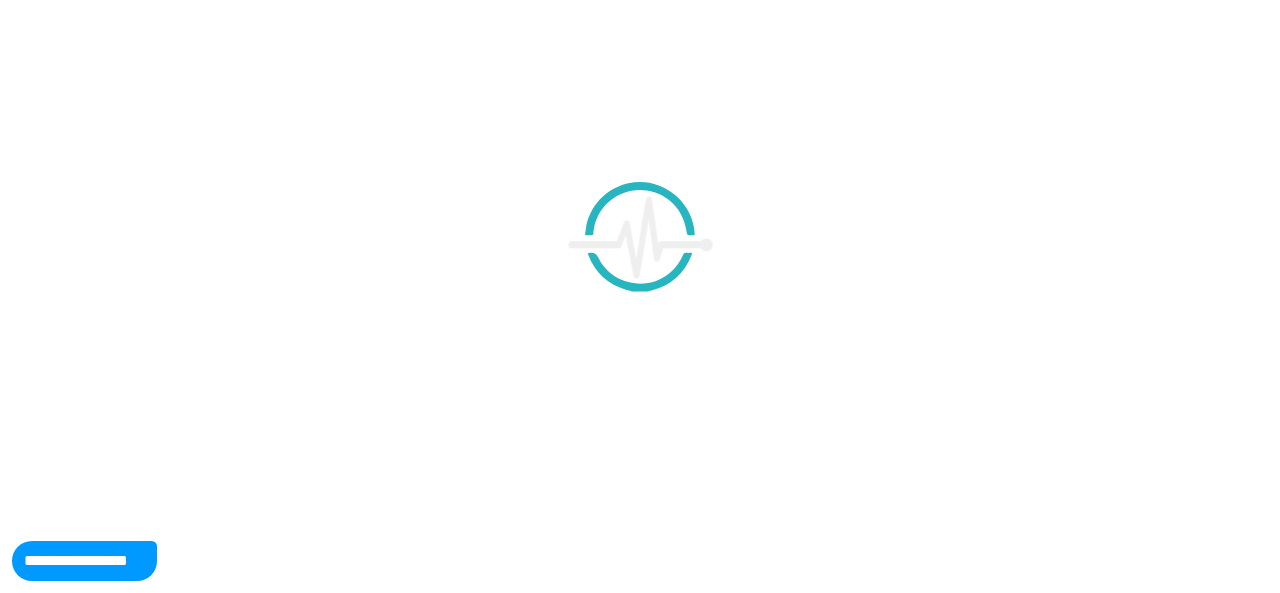 scroll, scrollTop: 0, scrollLeft: 0, axis: both 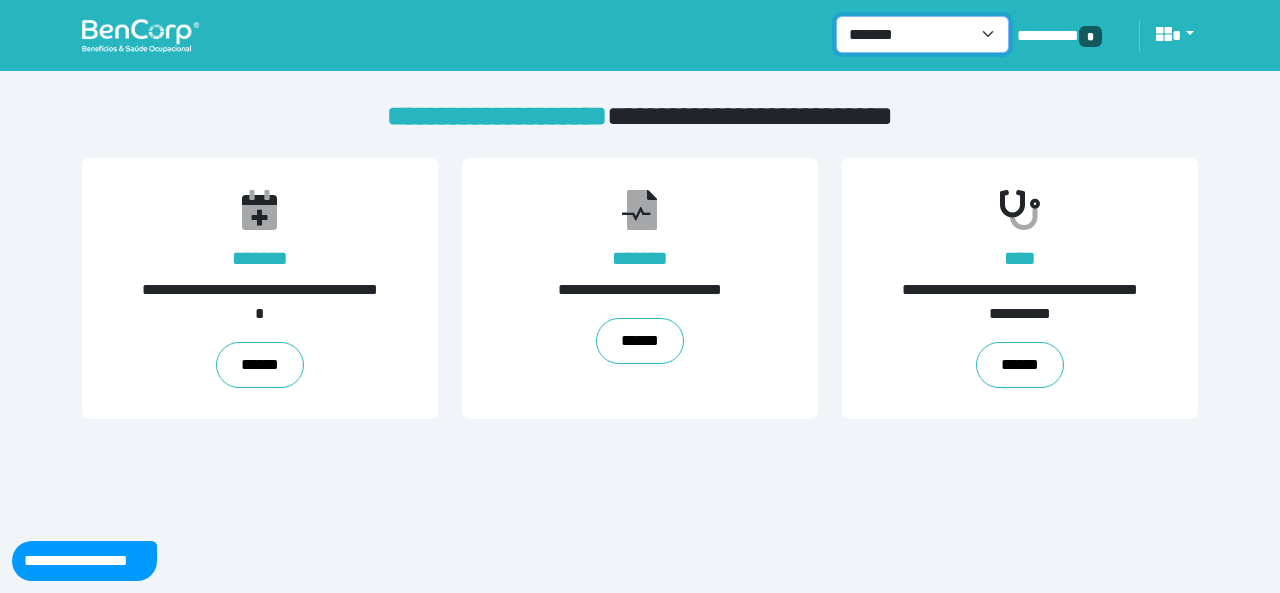 click on "**********" at bounding box center [922, 34] 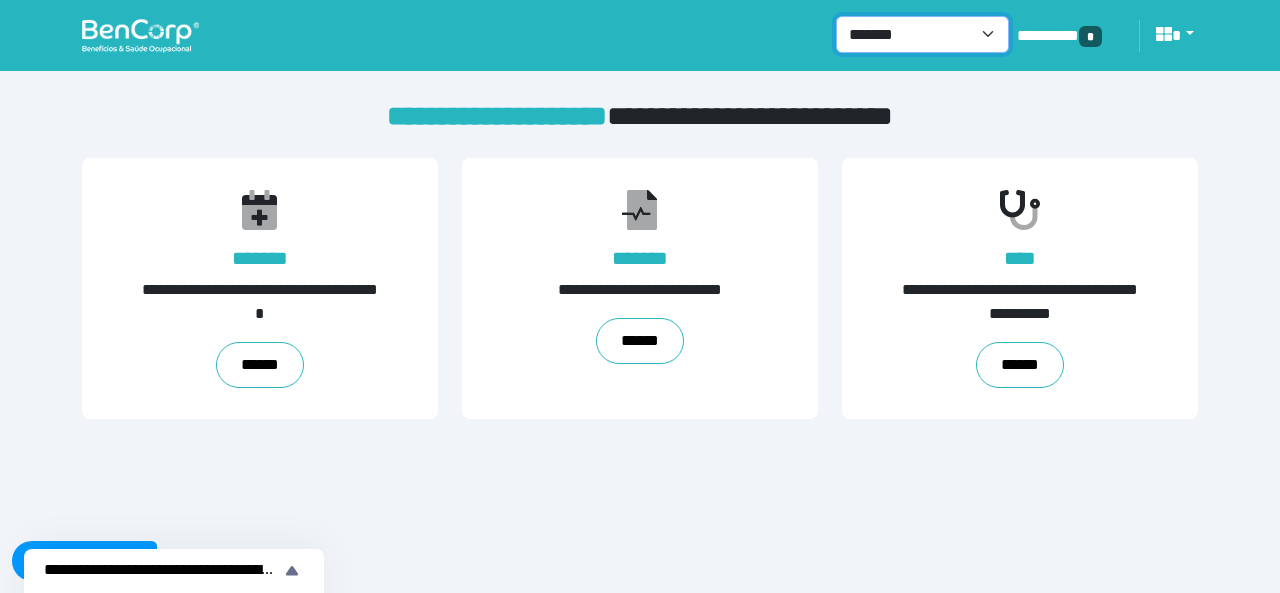 select on "***" 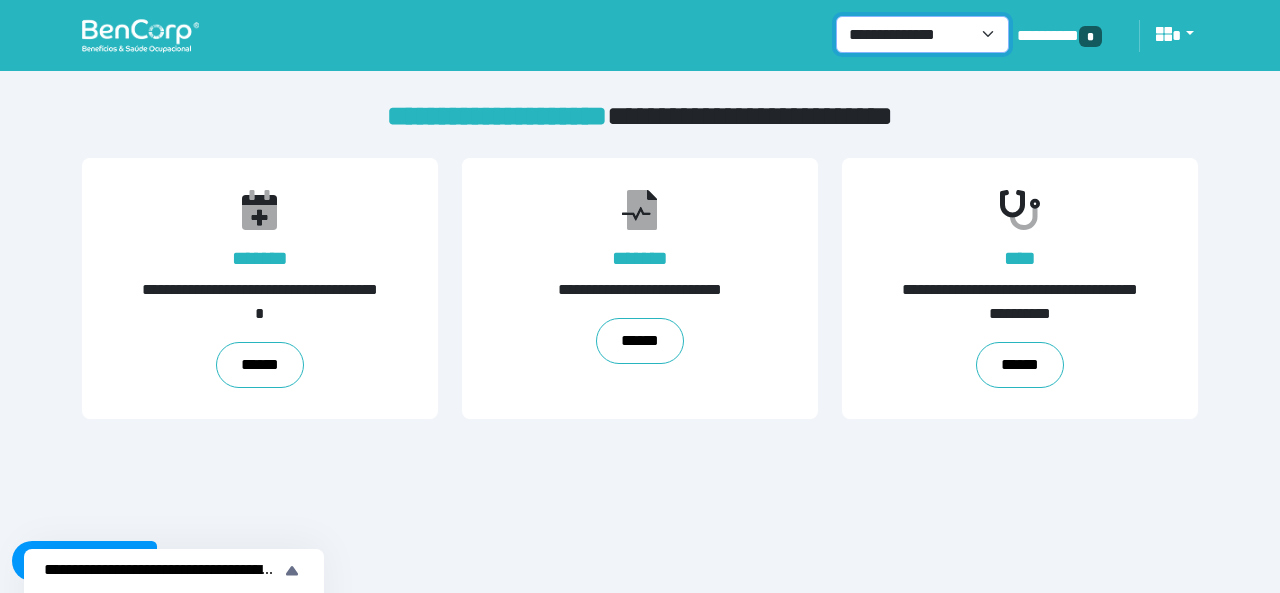 click on "**********" at bounding box center (922, 34) 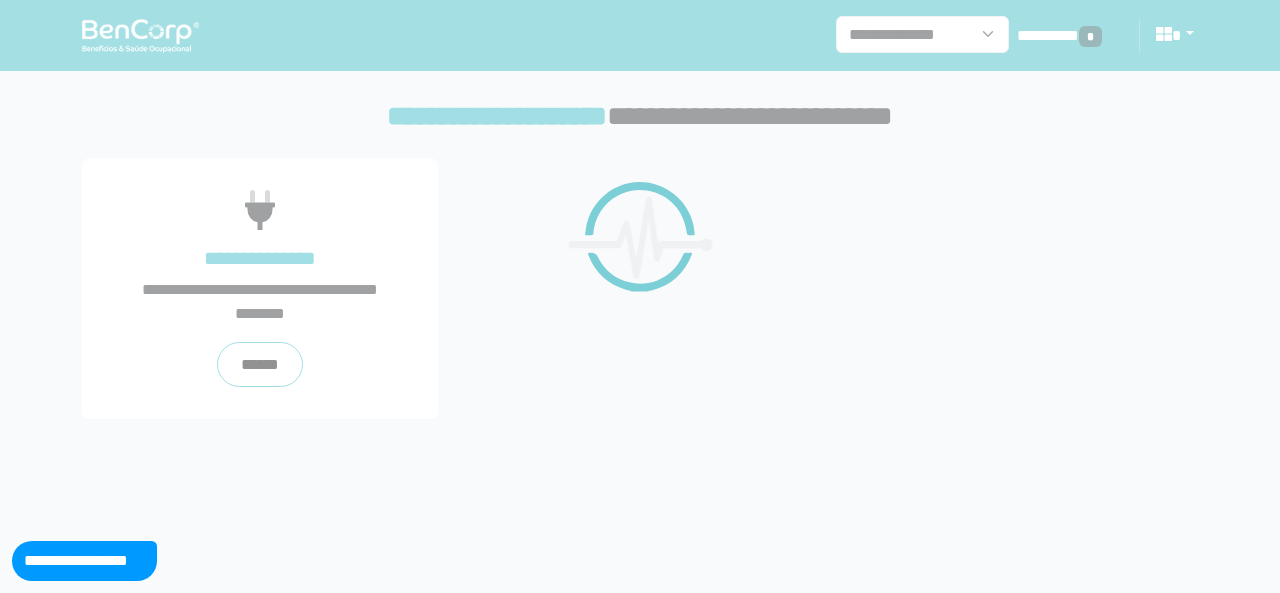 scroll, scrollTop: 0, scrollLeft: 0, axis: both 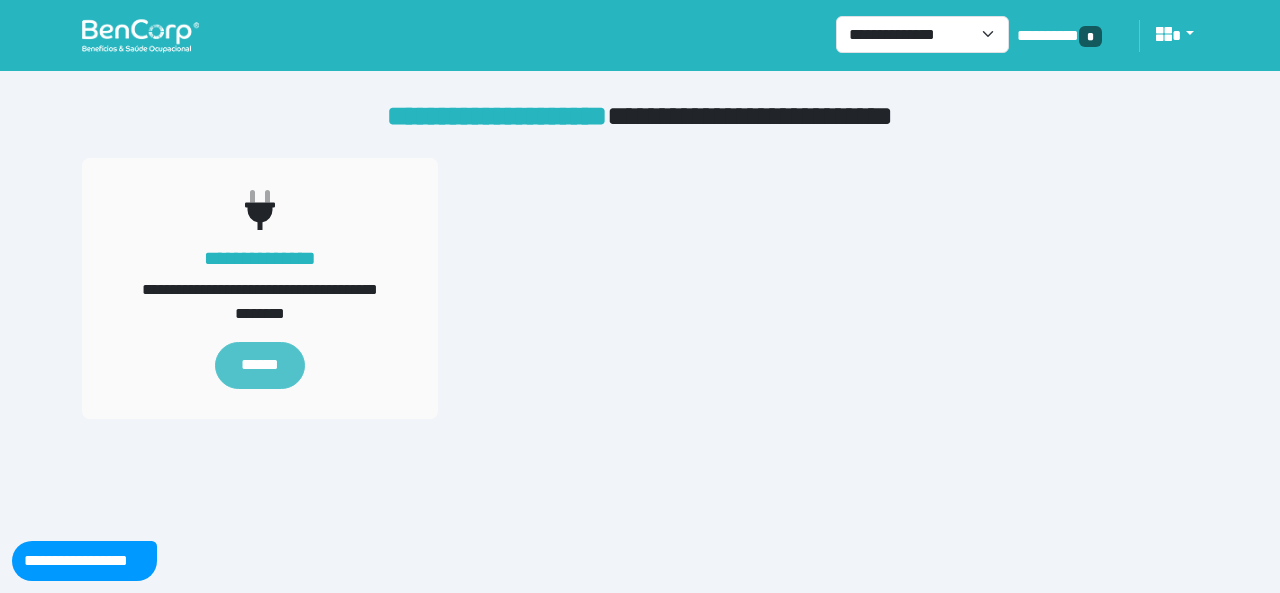click on "******" at bounding box center [260, 365] 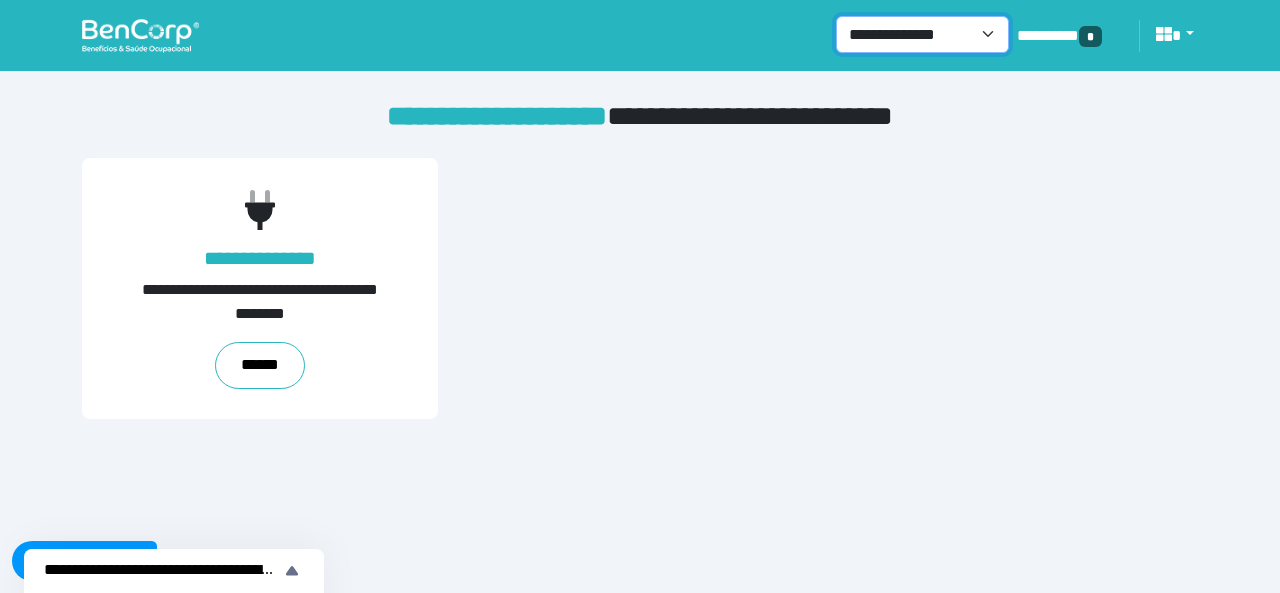 click on "**********" at bounding box center (922, 34) 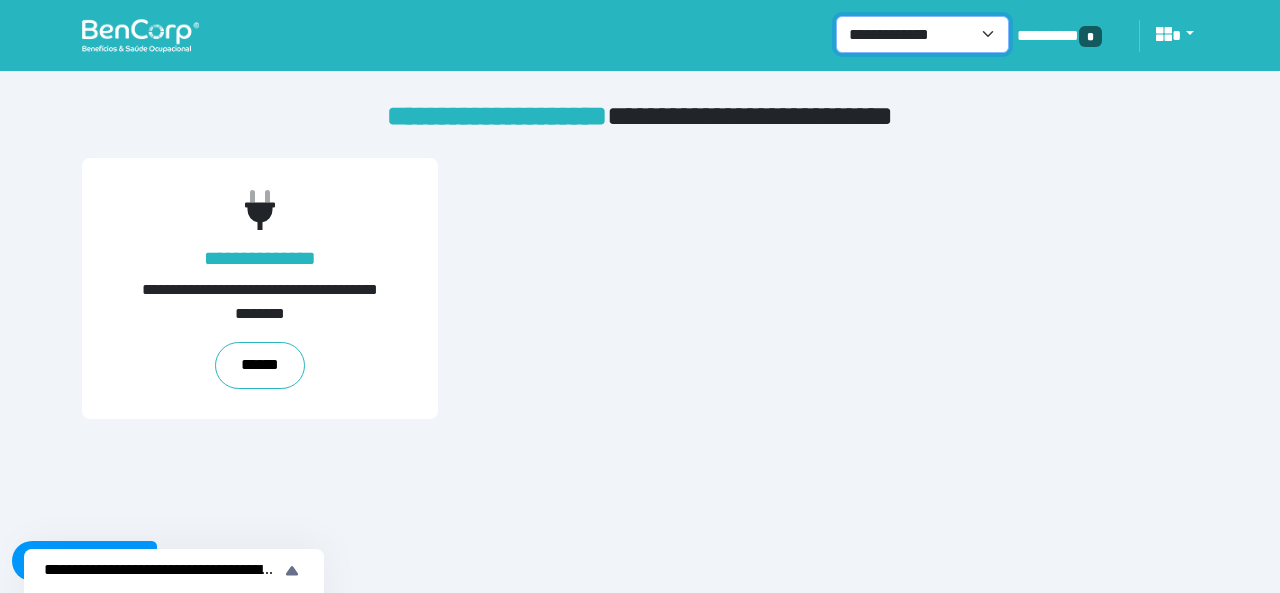 click on "**********" at bounding box center [922, 34] 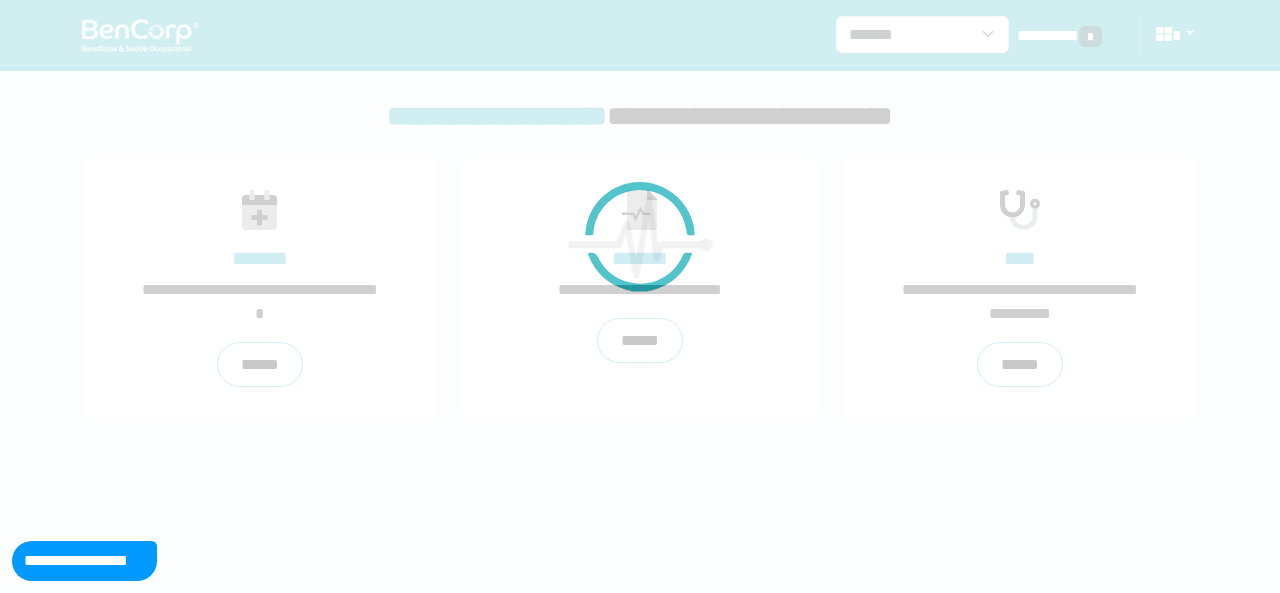 scroll, scrollTop: 0, scrollLeft: 0, axis: both 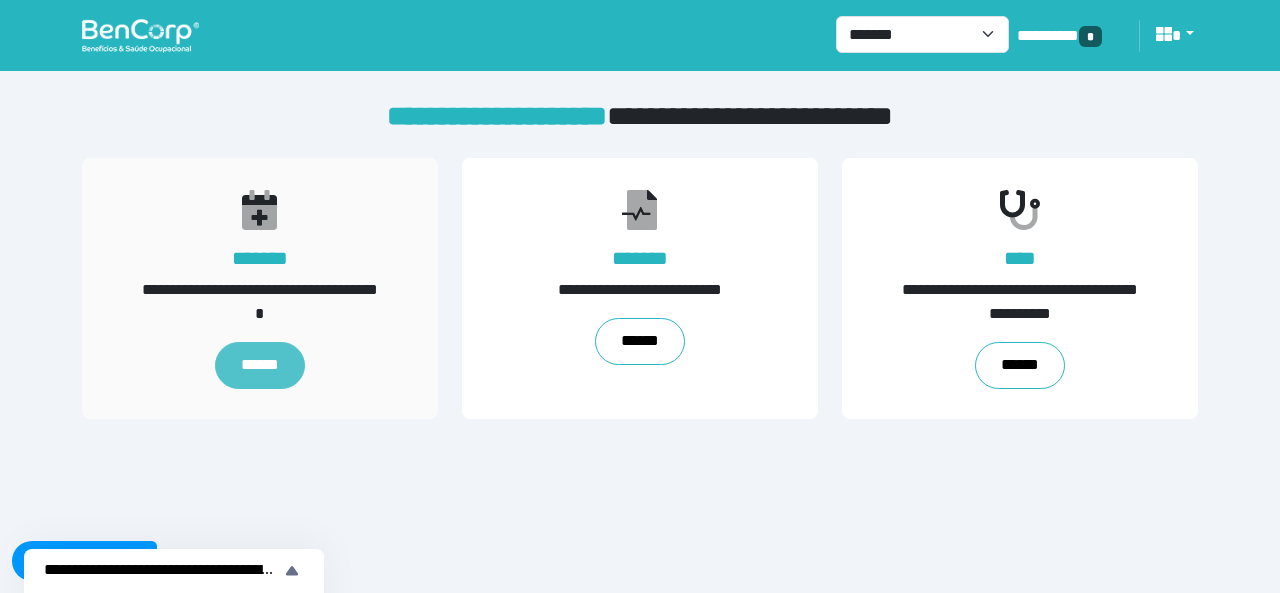 click on "******" at bounding box center (260, 365) 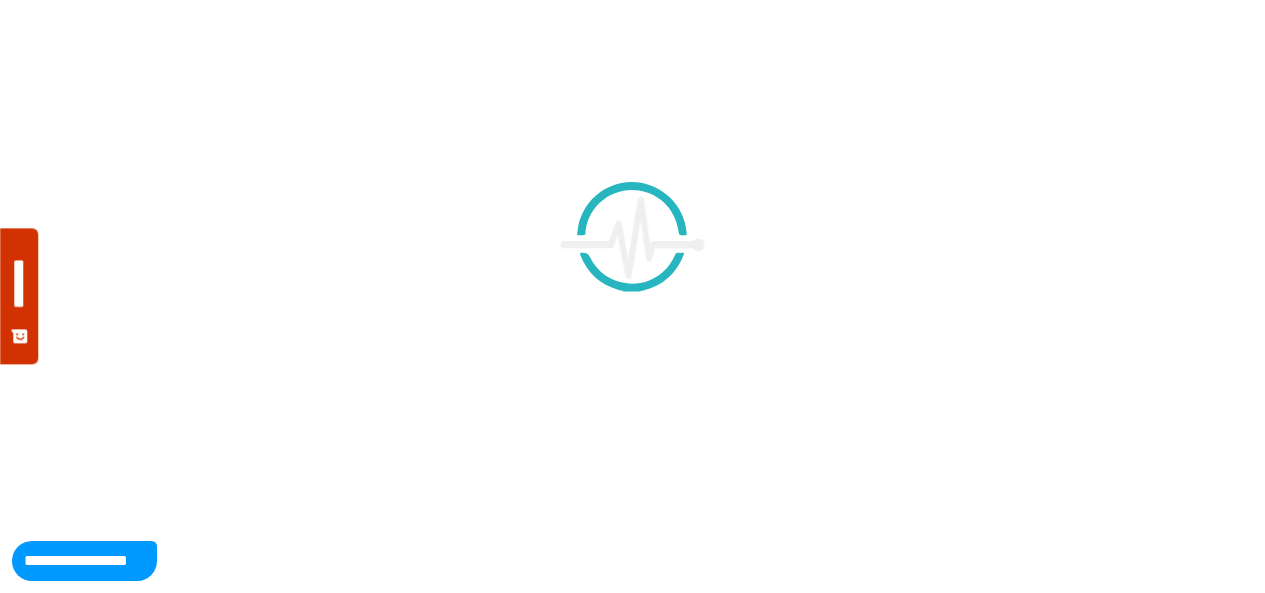 scroll, scrollTop: 0, scrollLeft: 0, axis: both 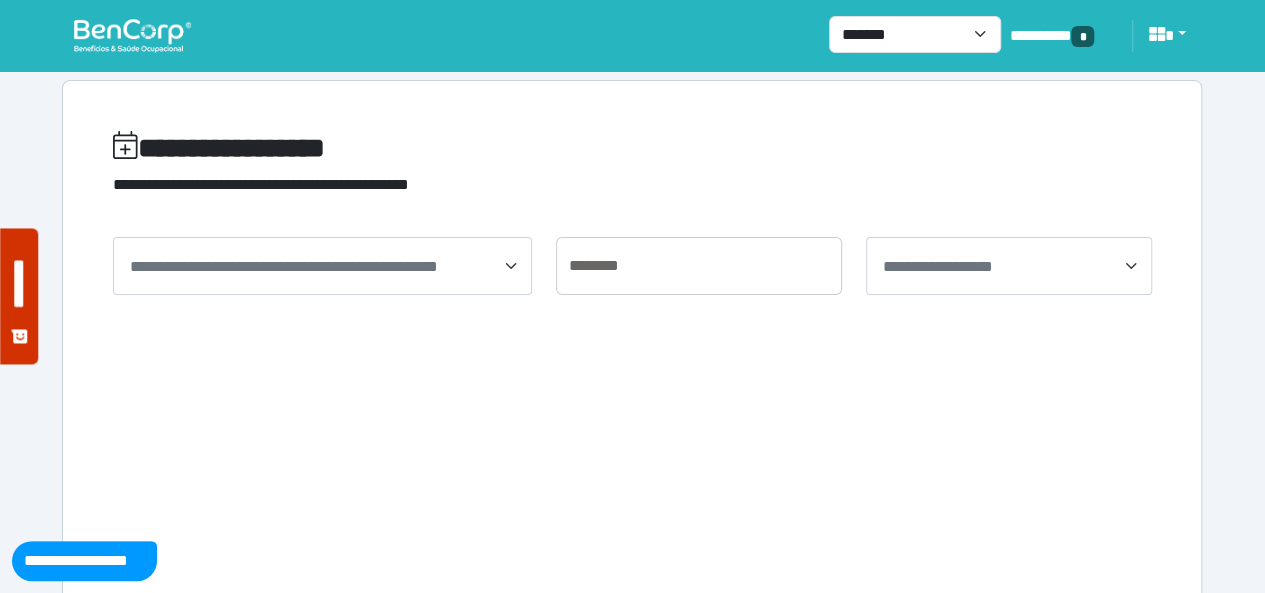 click on "**********" at bounding box center (322, 266) 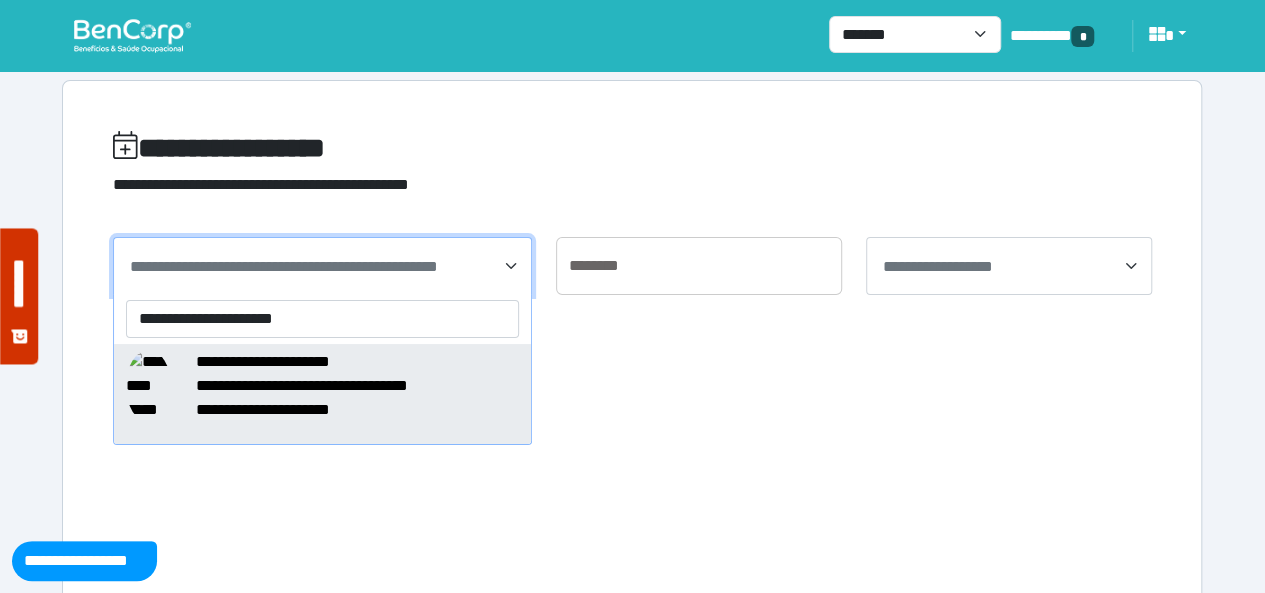 type on "**********" 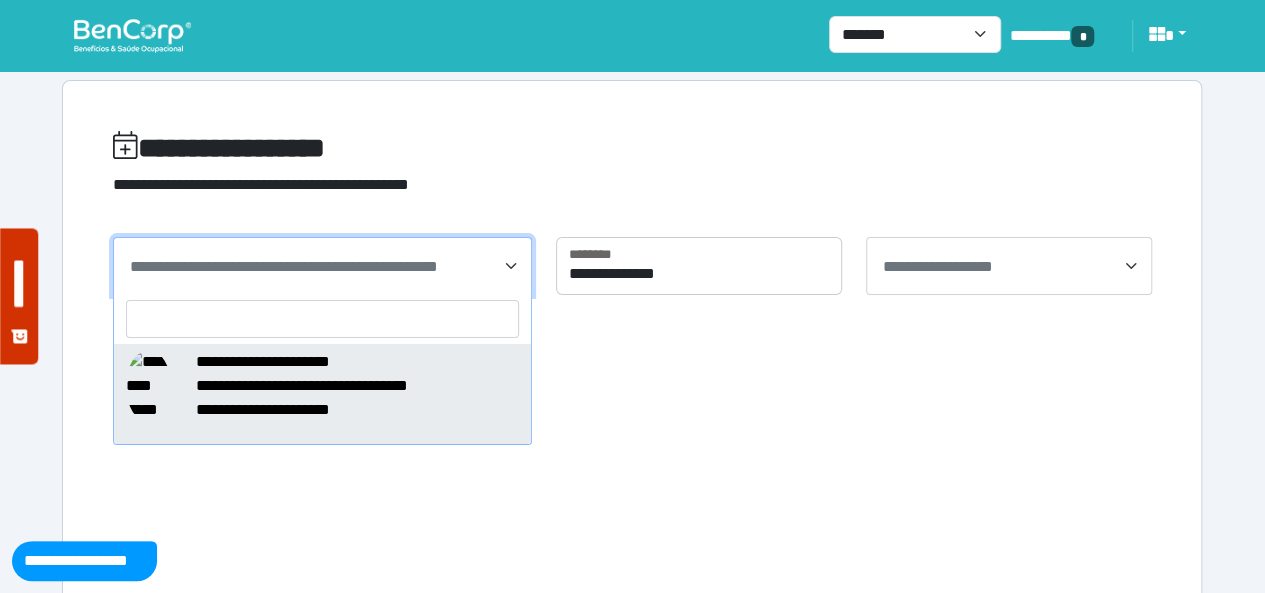 select on "*****" 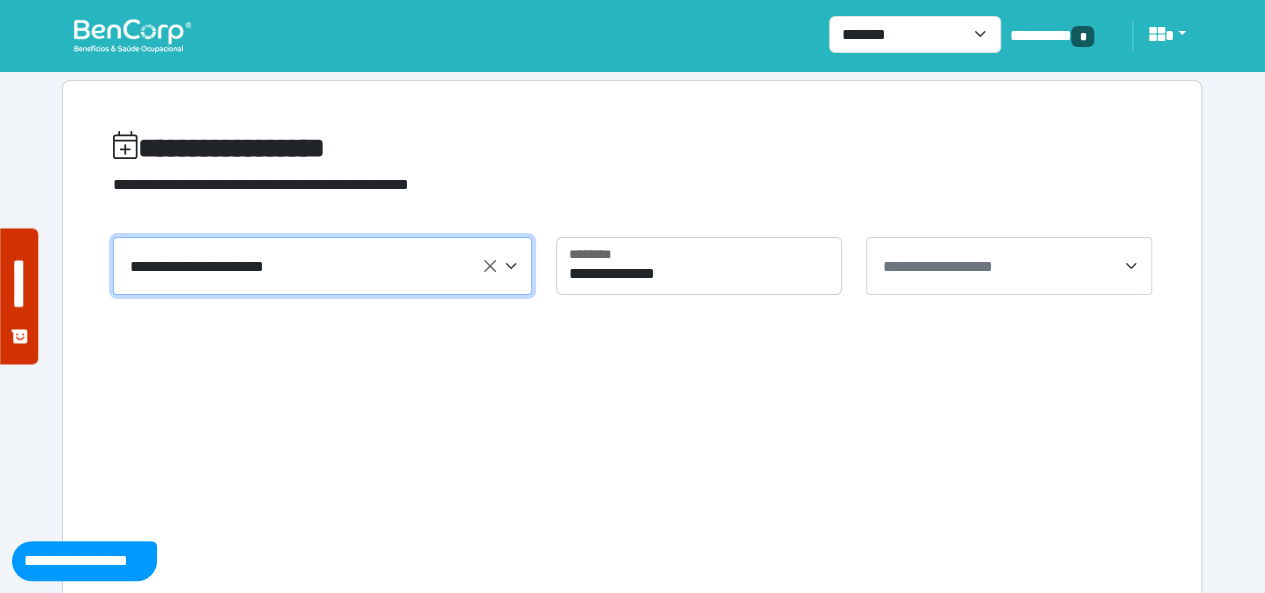 click on "**********" at bounding box center [938, 266] 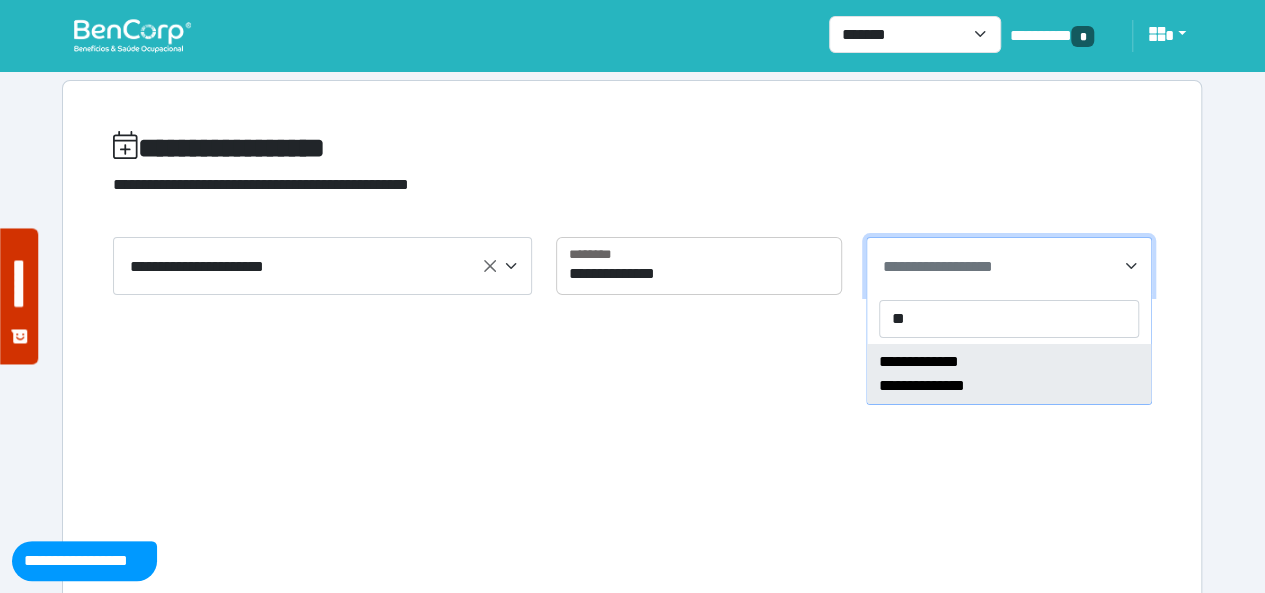 type on "**" 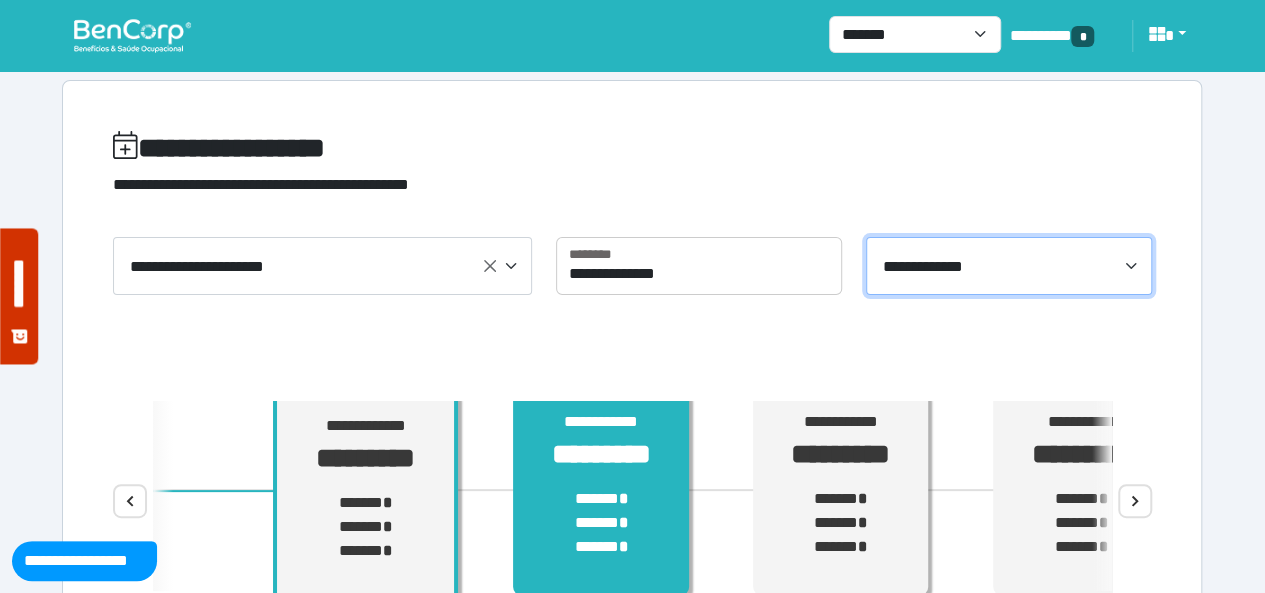 scroll, scrollTop: 12, scrollLeft: 0, axis: vertical 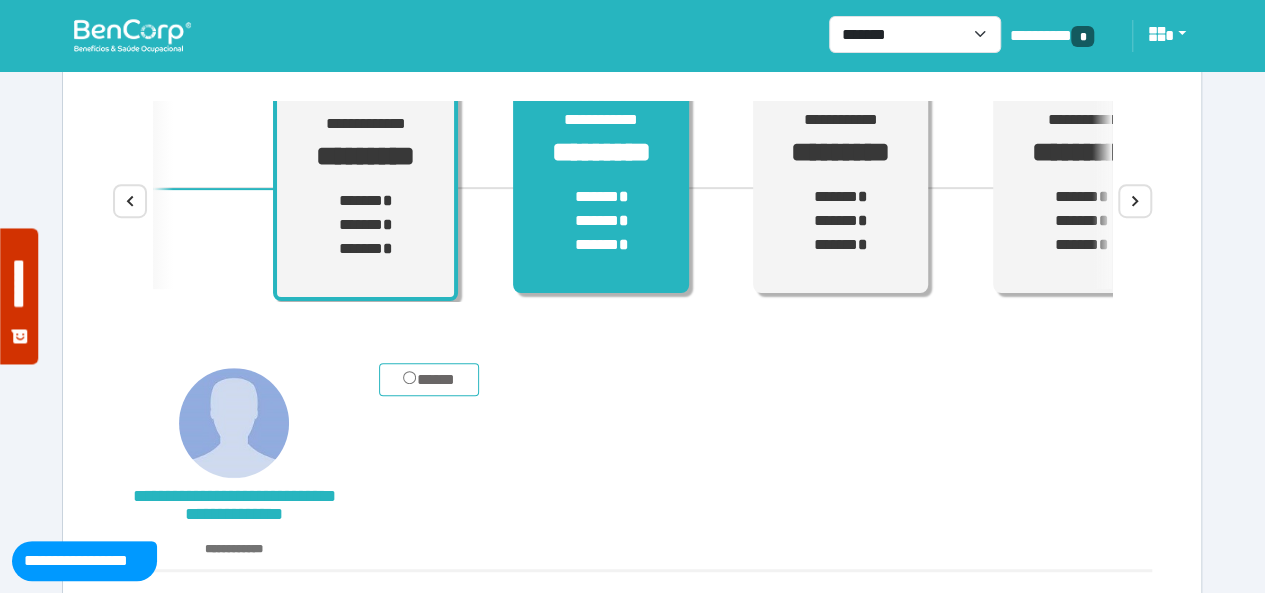 click on "****** * ****** * ****** *" at bounding box center [601, 221] 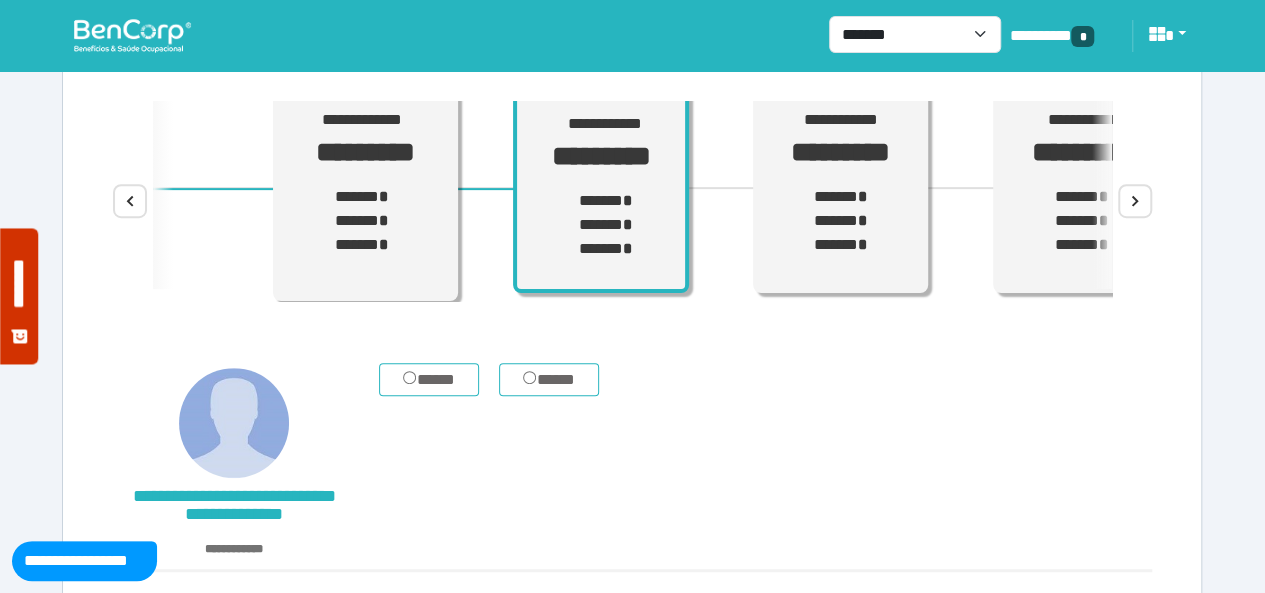 drag, startPoint x: 561, startPoint y: 381, endPoint x: 577, endPoint y: 403, distance: 27.202942 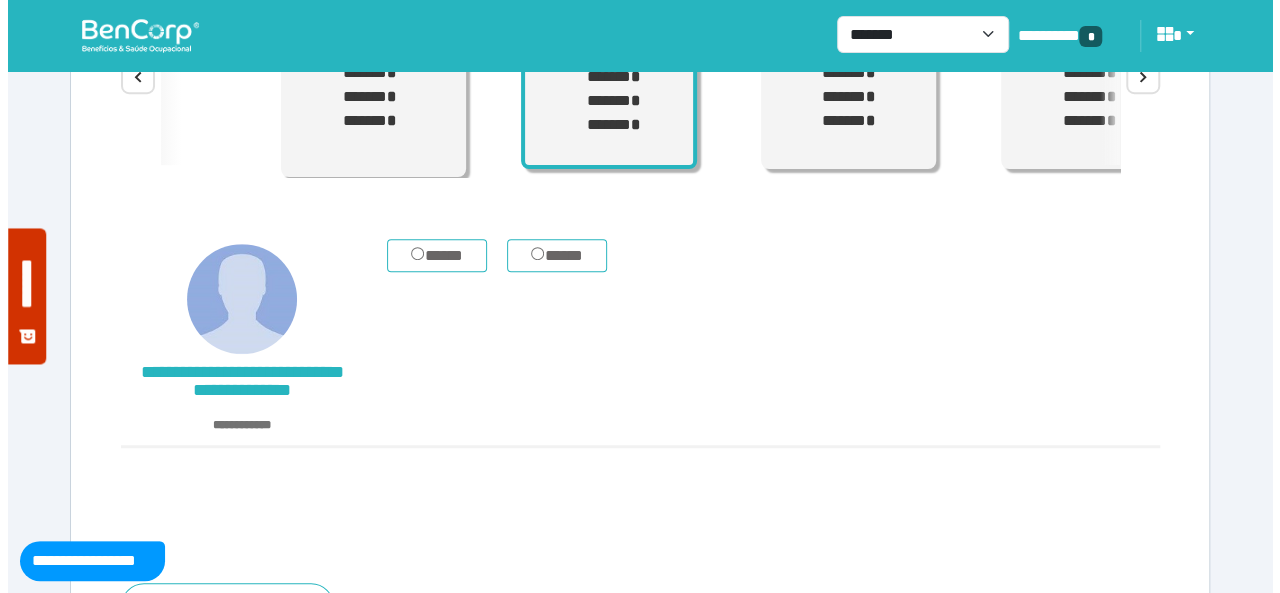 scroll, scrollTop: 529, scrollLeft: 0, axis: vertical 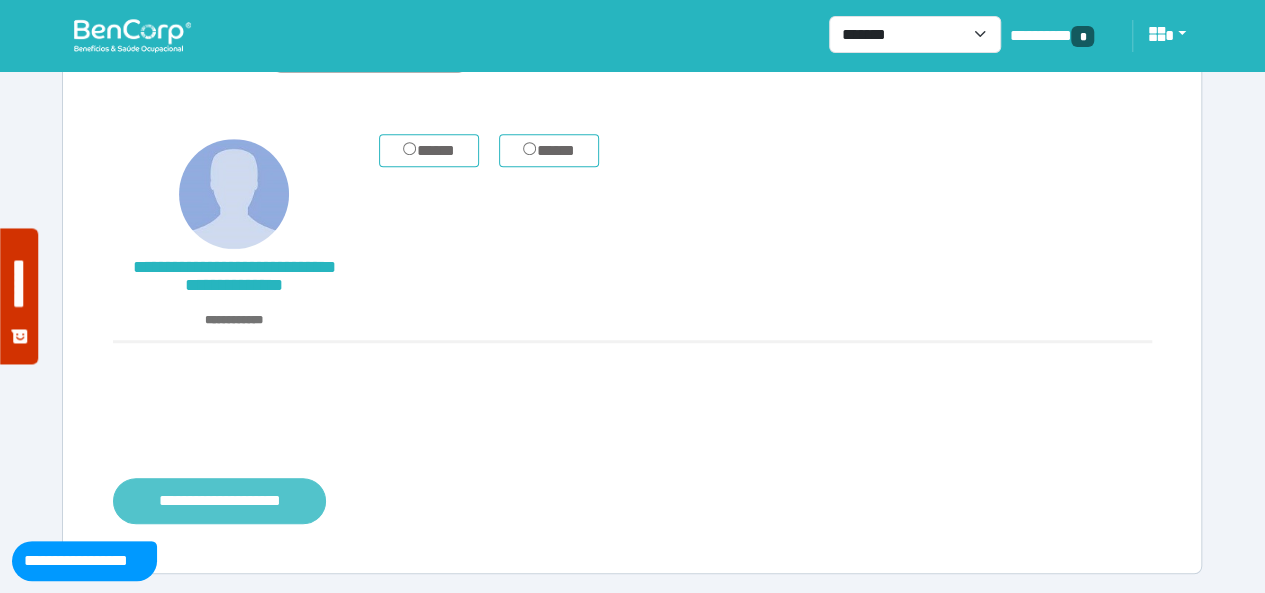 click on "**********" at bounding box center (219, 500) 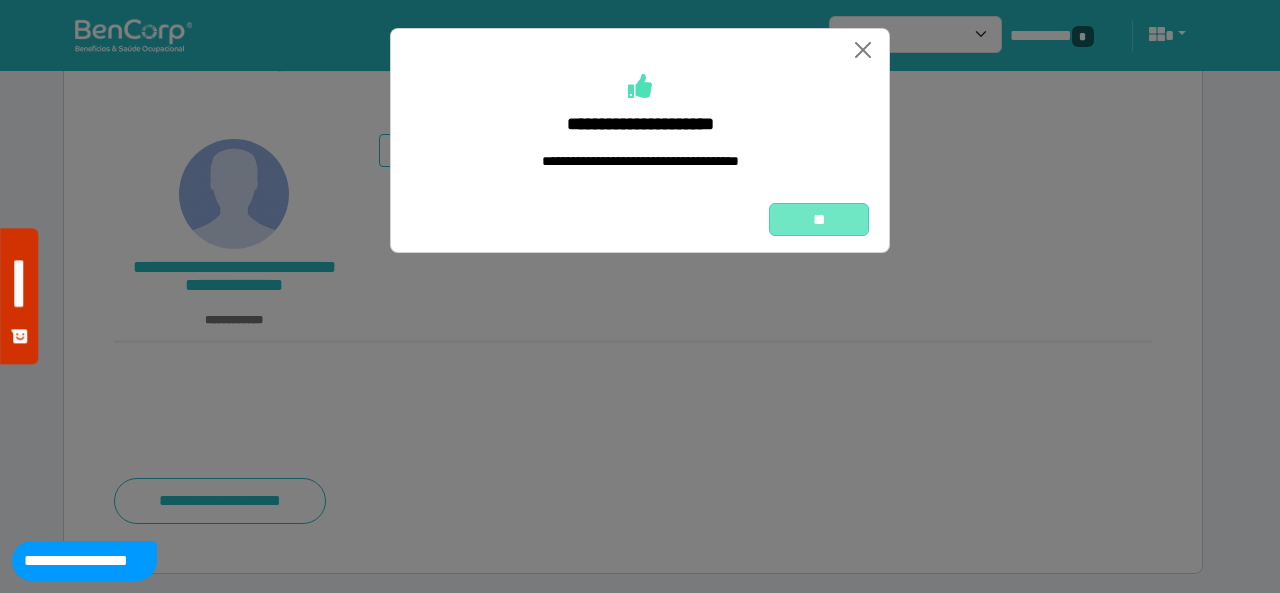 click on "**" at bounding box center (819, 219) 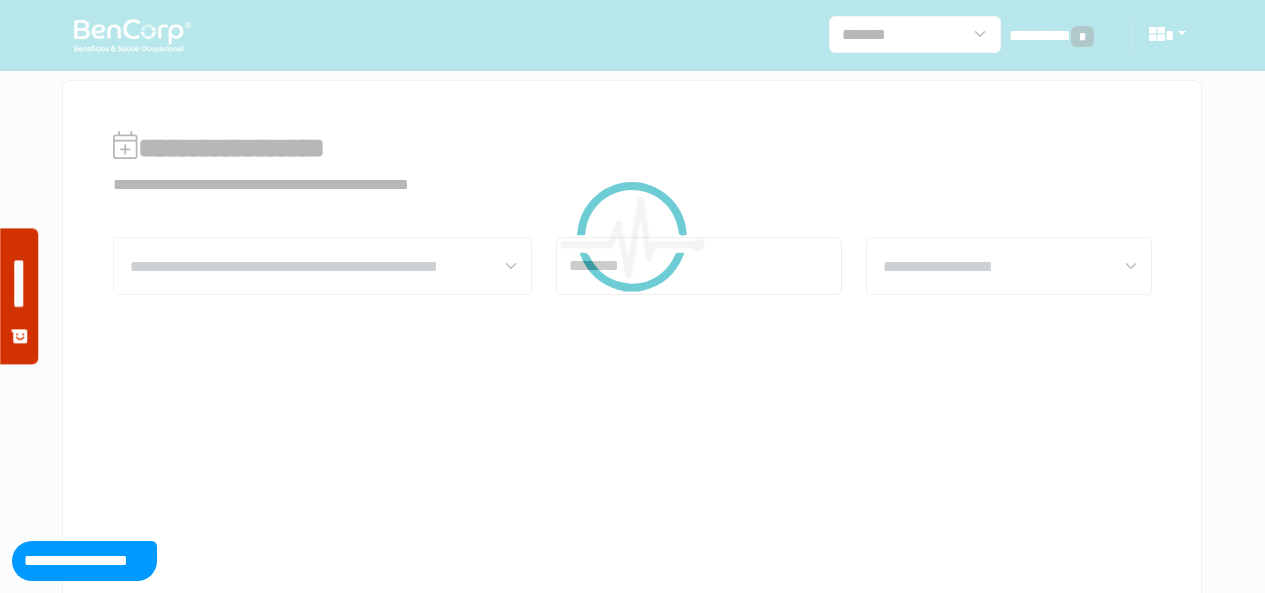 scroll, scrollTop: 0, scrollLeft: 0, axis: both 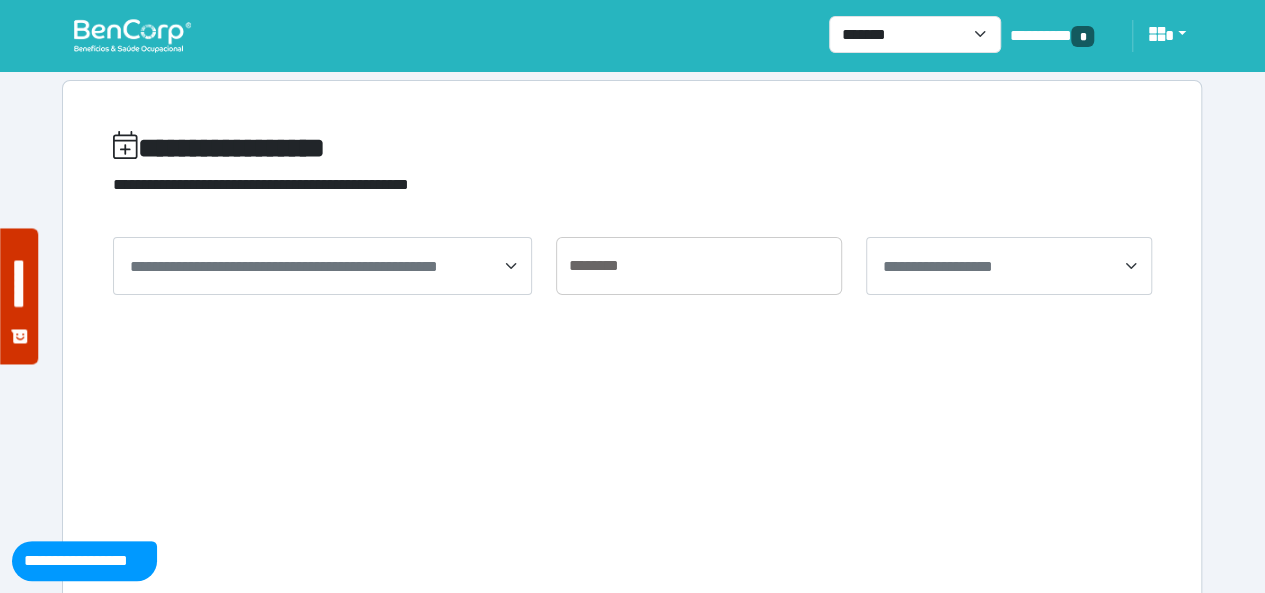 click at bounding box center [132, 35] 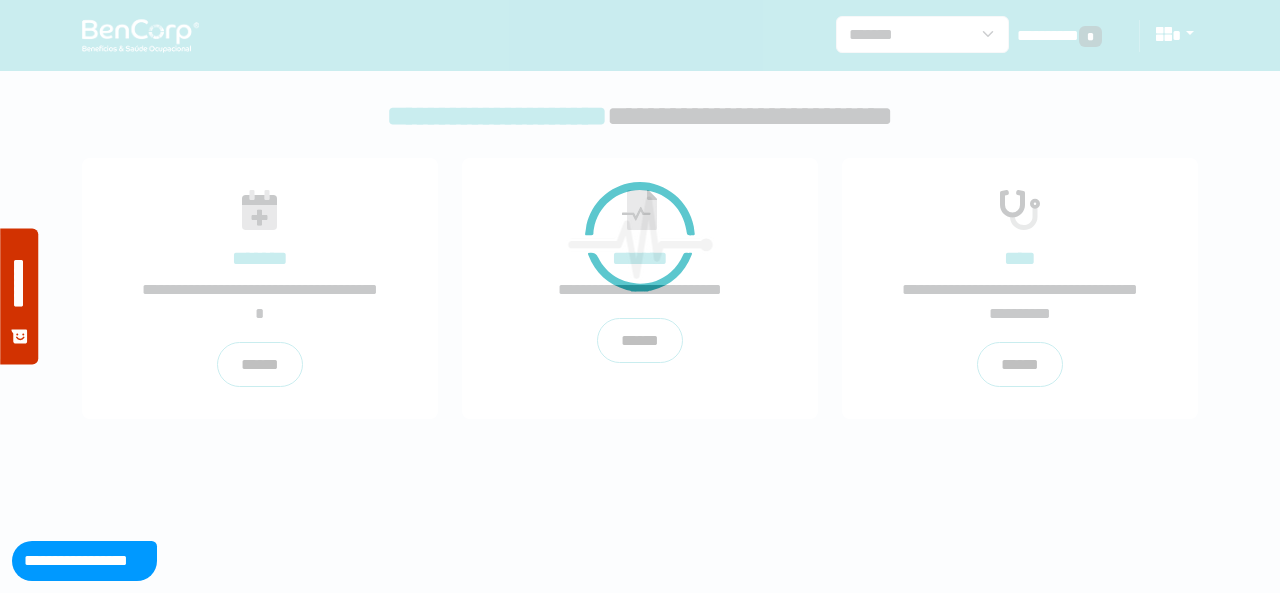 scroll, scrollTop: 0, scrollLeft: 0, axis: both 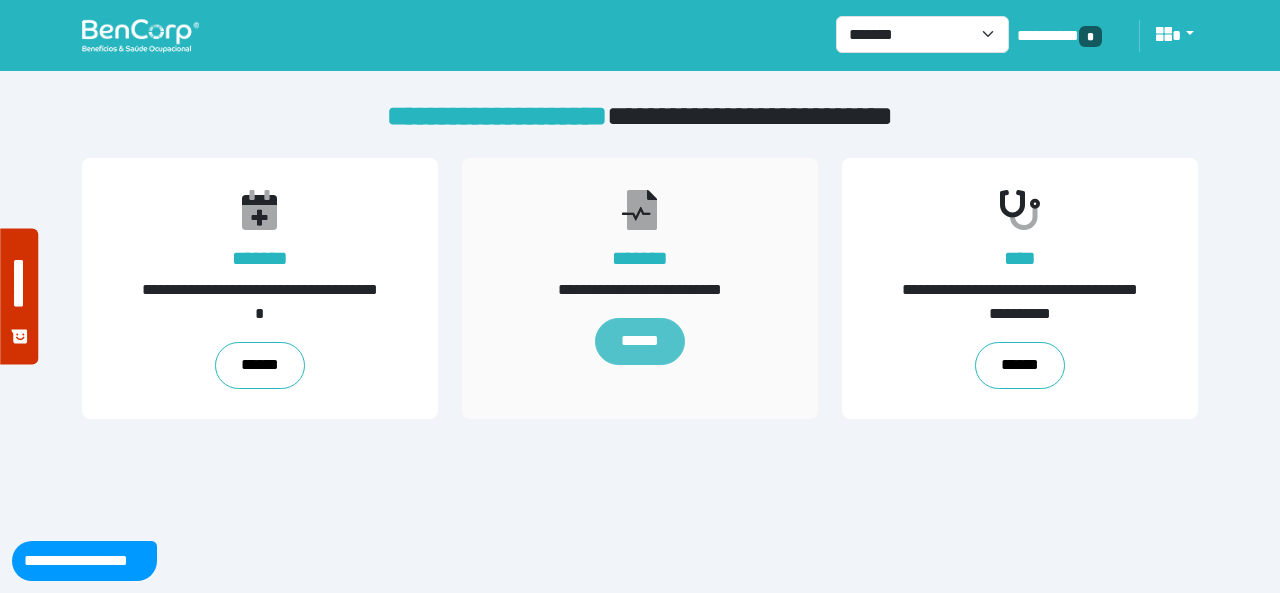 click on "******" at bounding box center (640, 341) 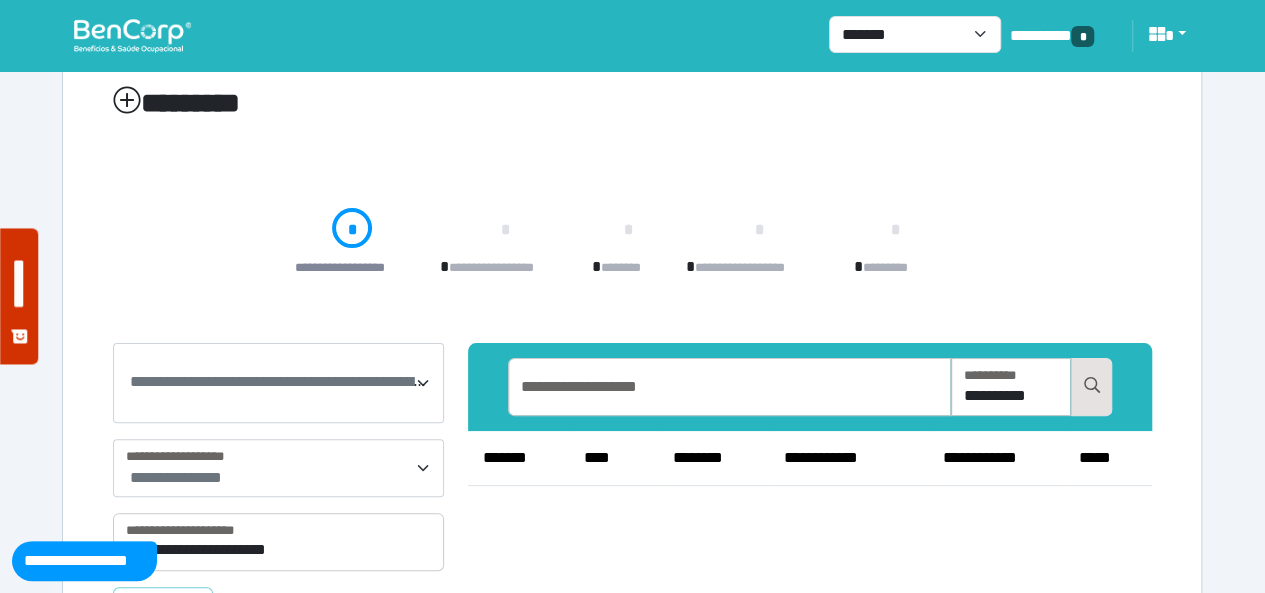scroll, scrollTop: 166, scrollLeft: 0, axis: vertical 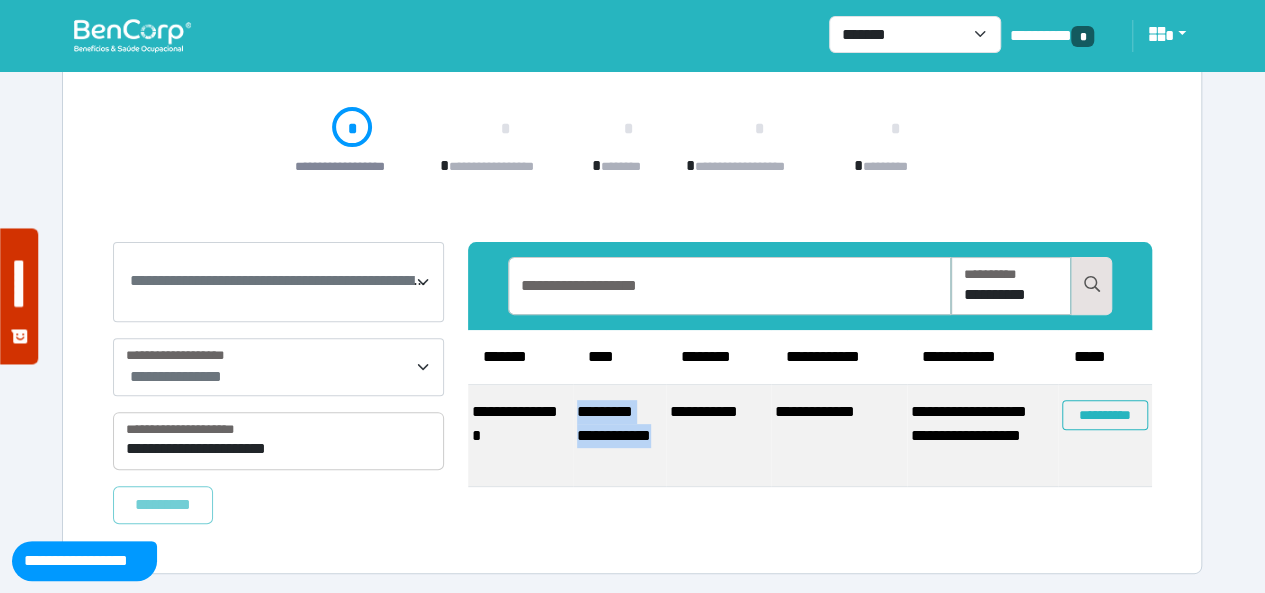 drag, startPoint x: 620, startPoint y: 465, endPoint x: 580, endPoint y: 417, distance: 62.482 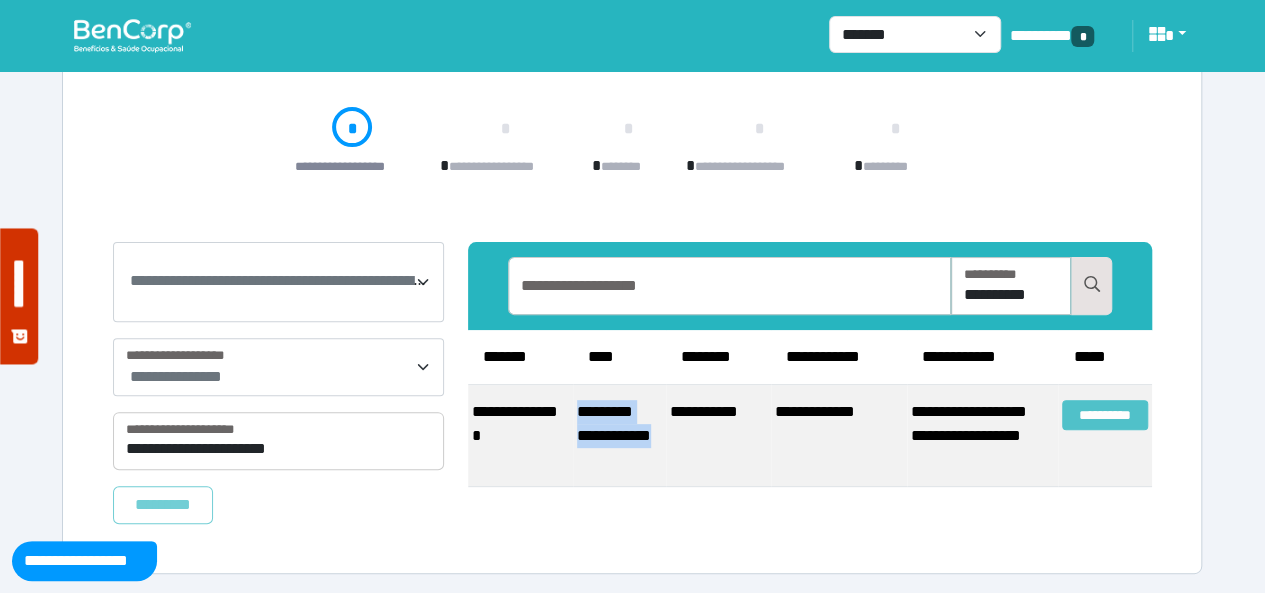 click on "**********" at bounding box center [1105, 415] 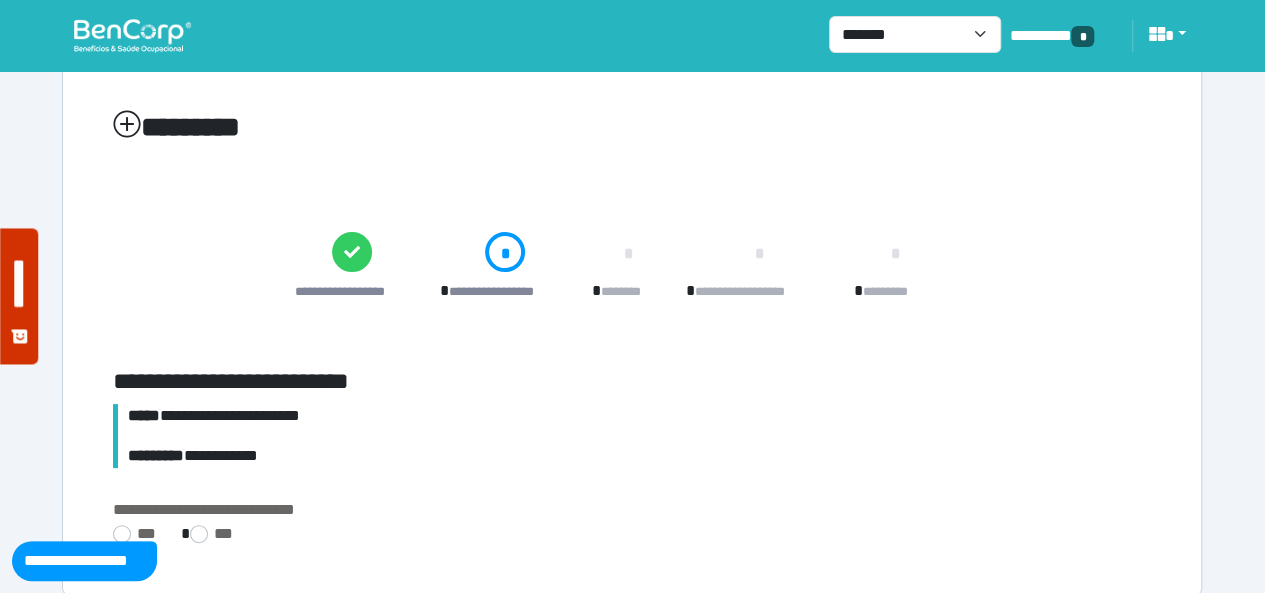 scroll, scrollTop: 64, scrollLeft: 0, axis: vertical 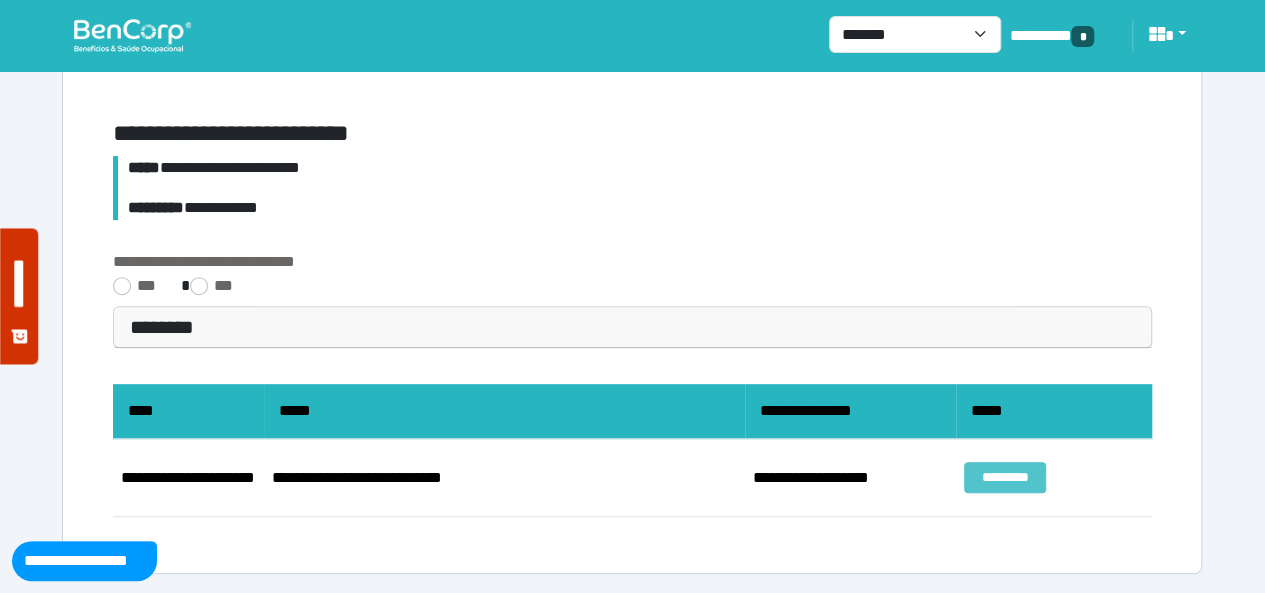 click on "*********" at bounding box center (1005, 477) 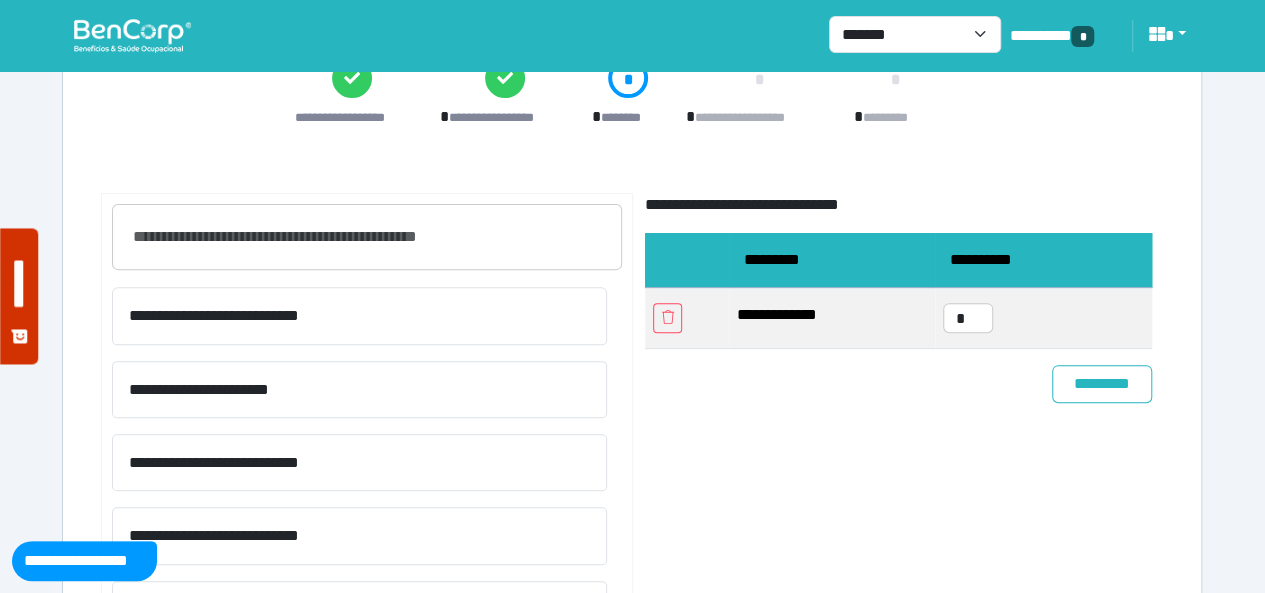 scroll, scrollTop: 400, scrollLeft: 0, axis: vertical 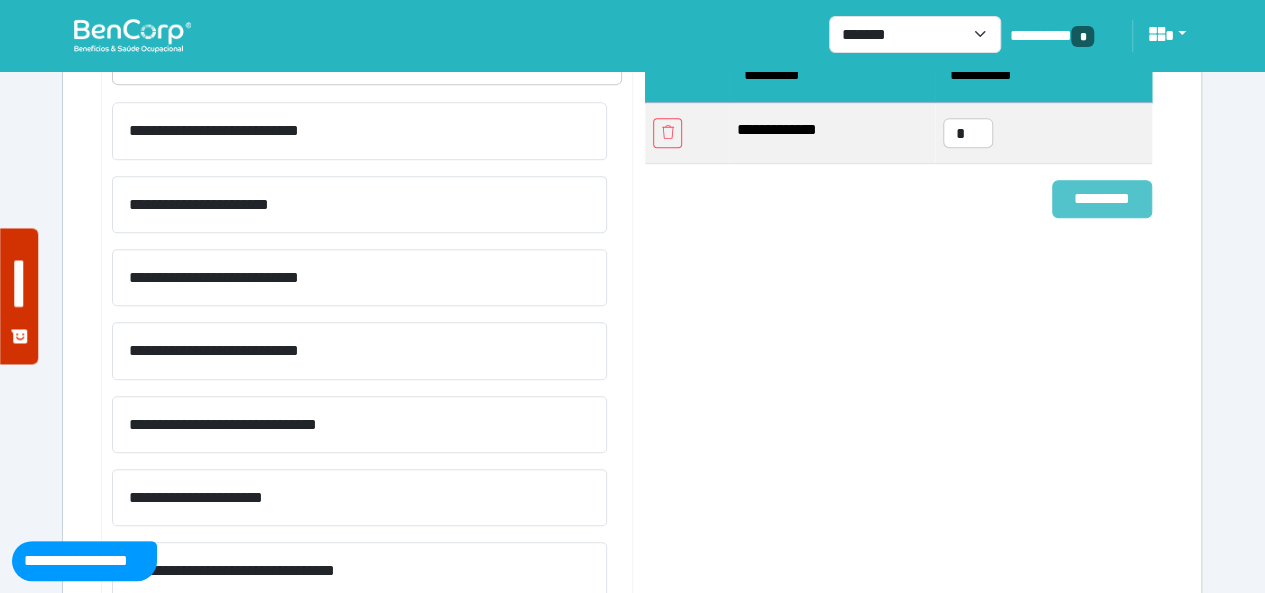 click on "*********" at bounding box center (1102, 198) 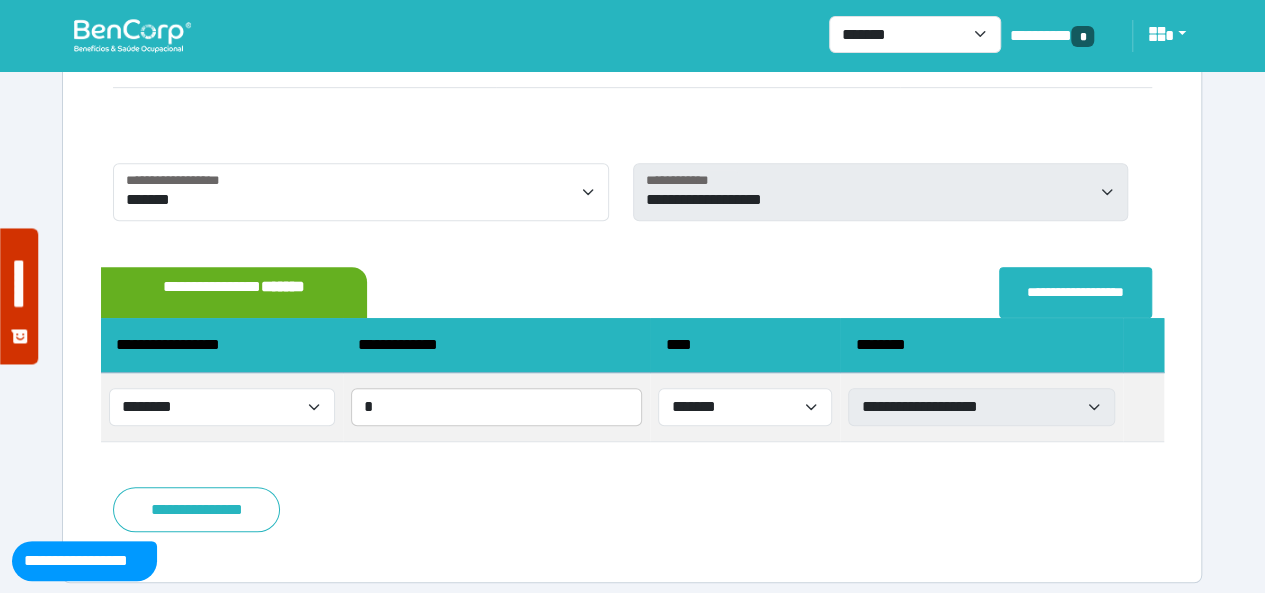 scroll, scrollTop: 531, scrollLeft: 0, axis: vertical 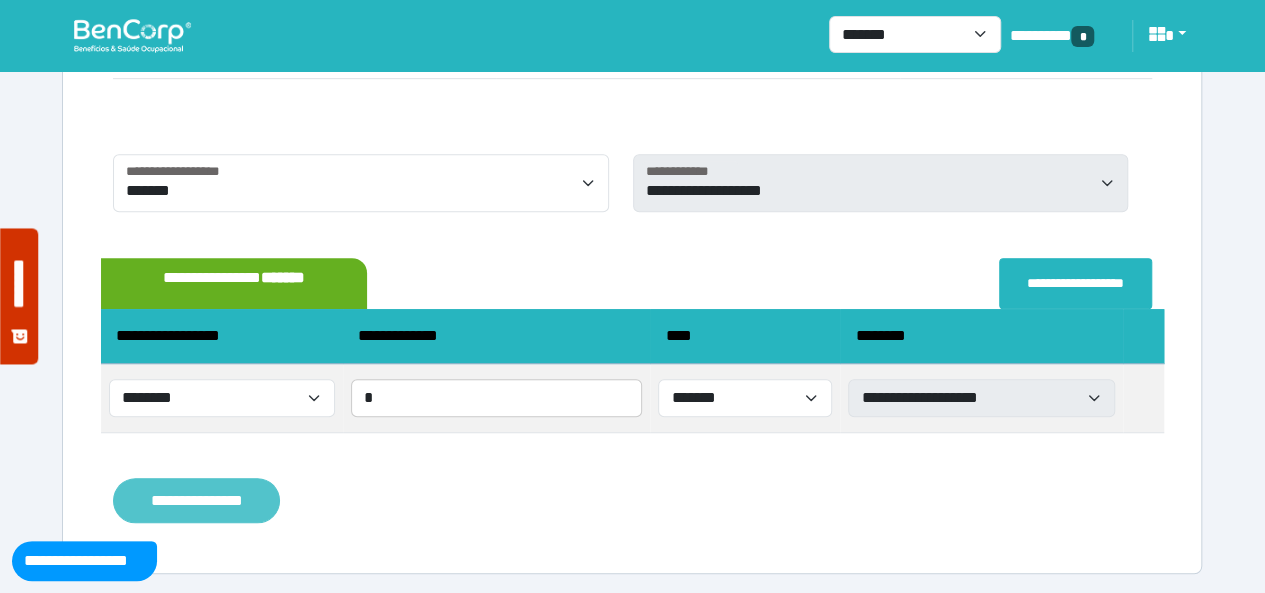 click on "**********" at bounding box center [196, 500] 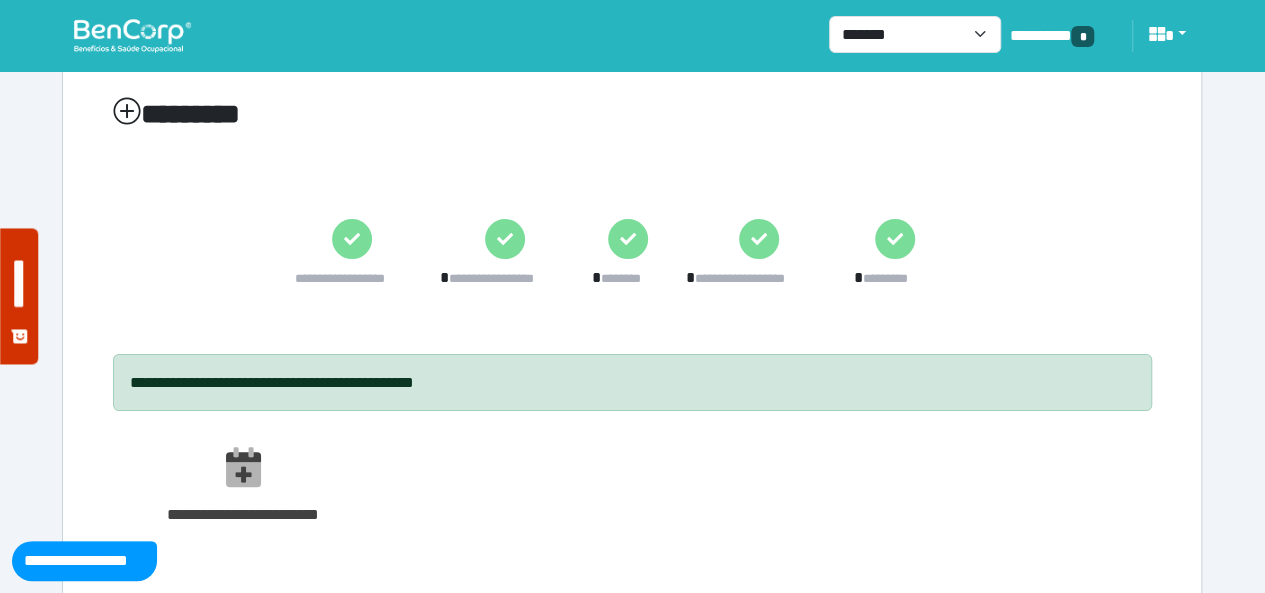 scroll, scrollTop: 80, scrollLeft: 0, axis: vertical 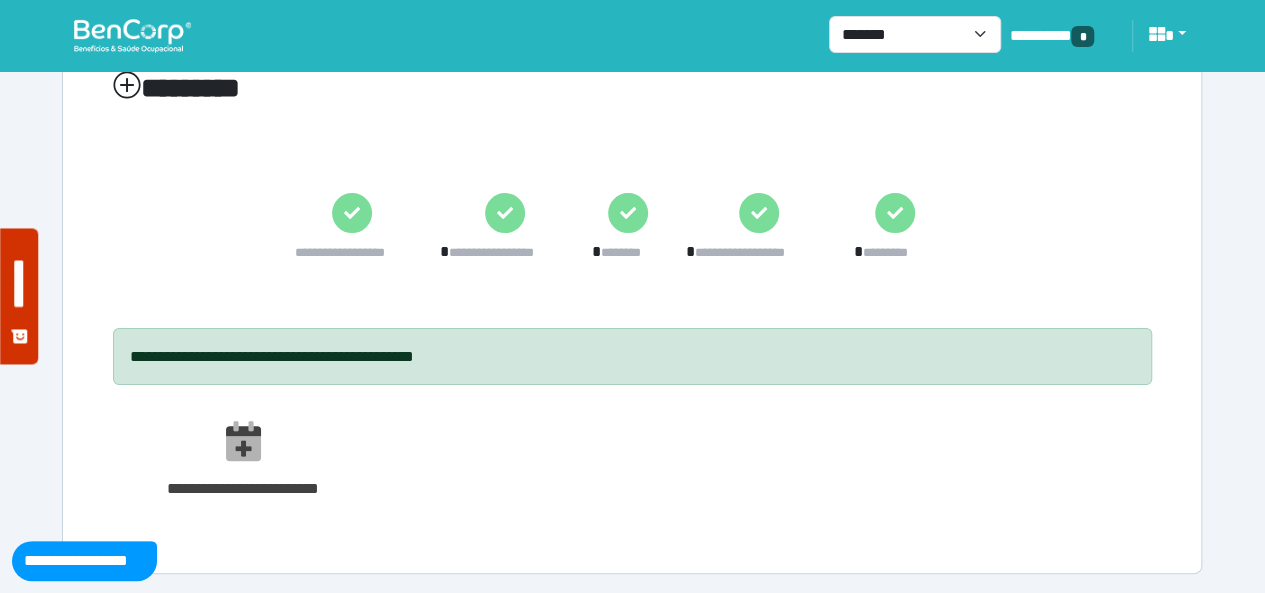 click at bounding box center (132, 35) 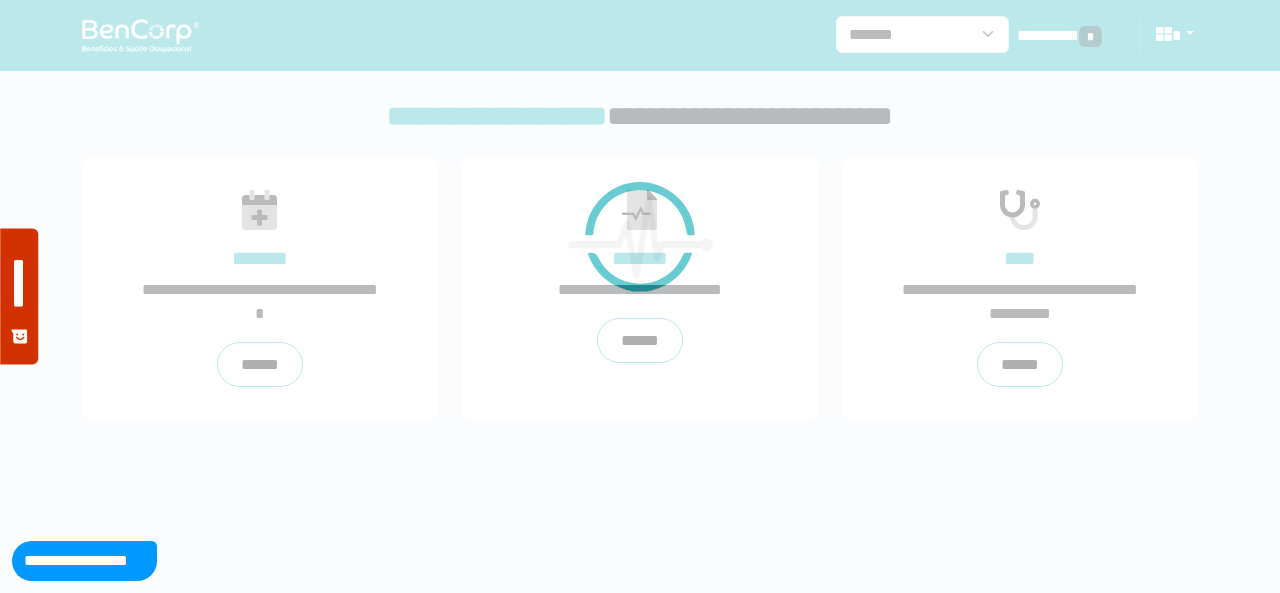 scroll, scrollTop: 0, scrollLeft: 0, axis: both 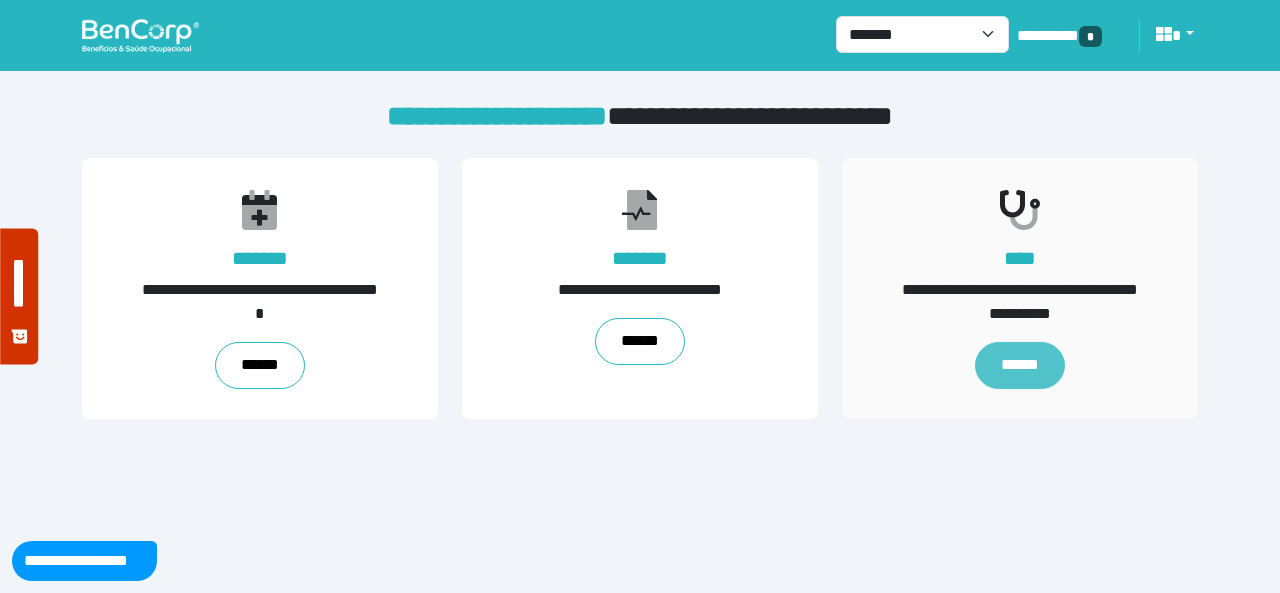 click on "******" at bounding box center (1020, 365) 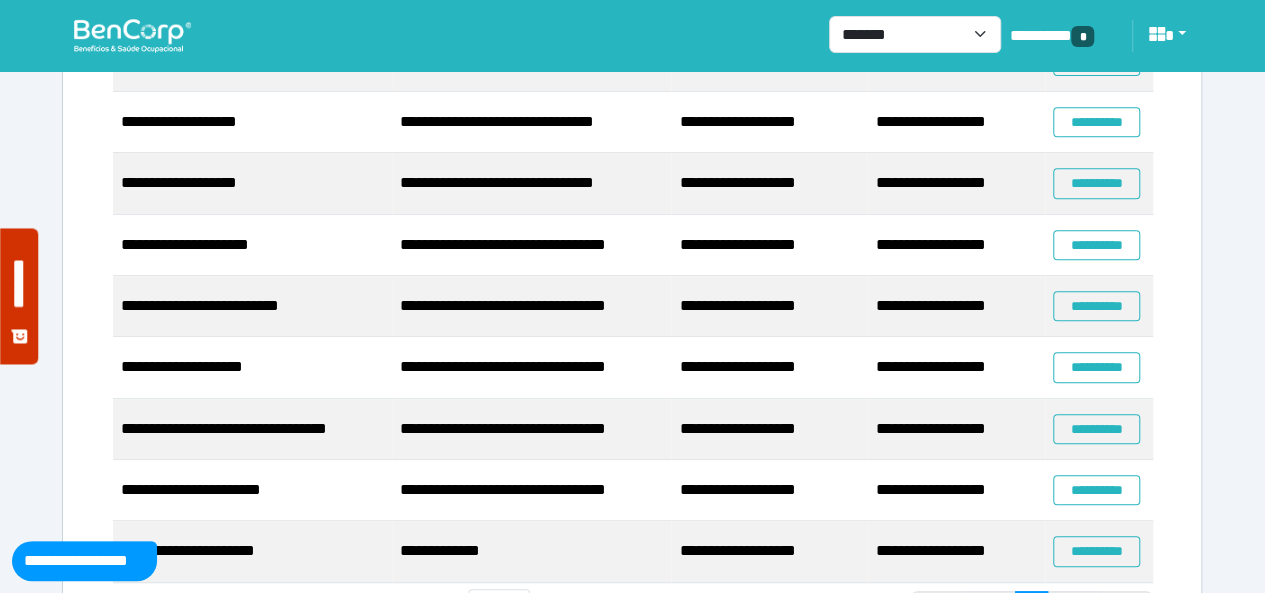 scroll, scrollTop: 492, scrollLeft: 0, axis: vertical 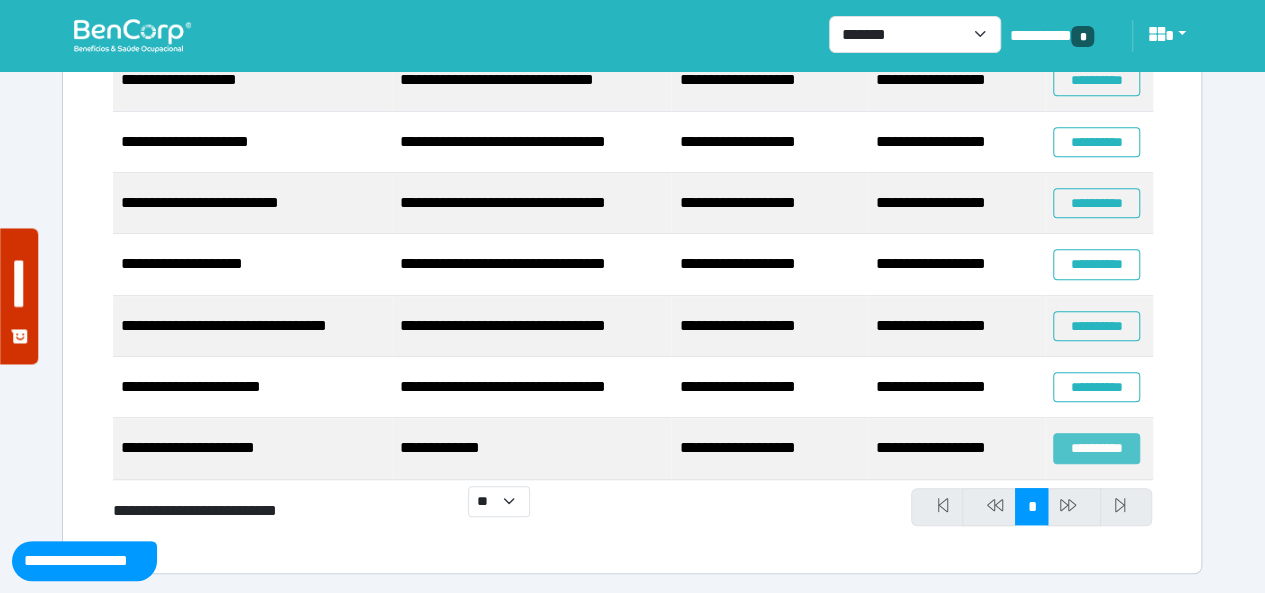 click on "**********" at bounding box center [1096, 448] 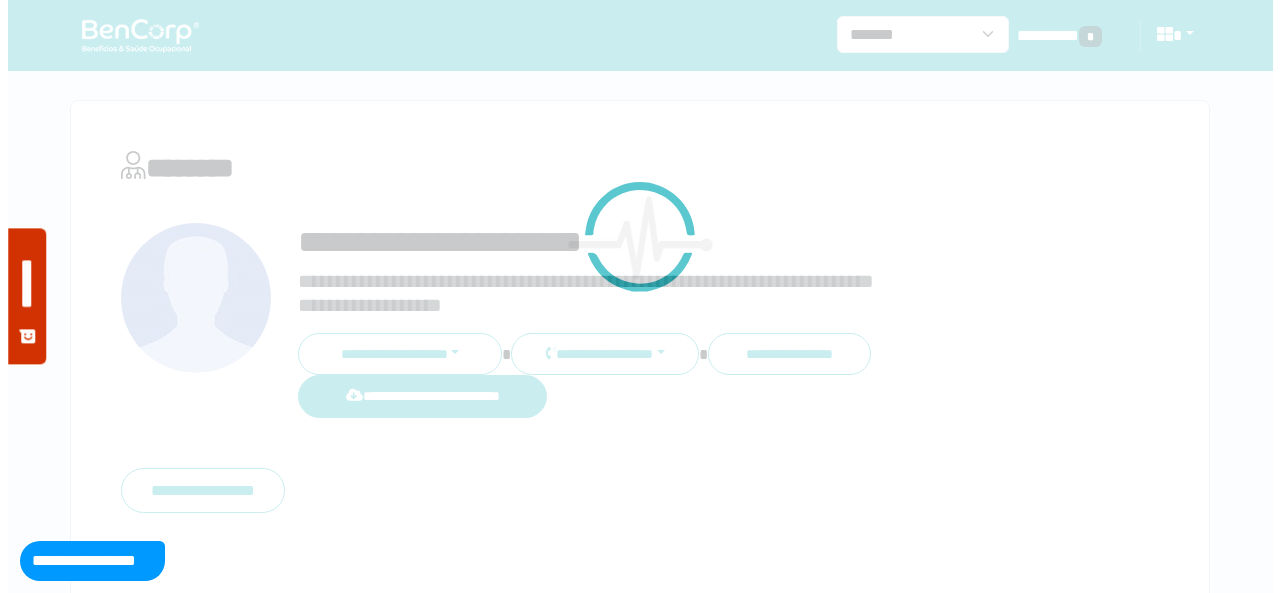 scroll, scrollTop: 0, scrollLeft: 0, axis: both 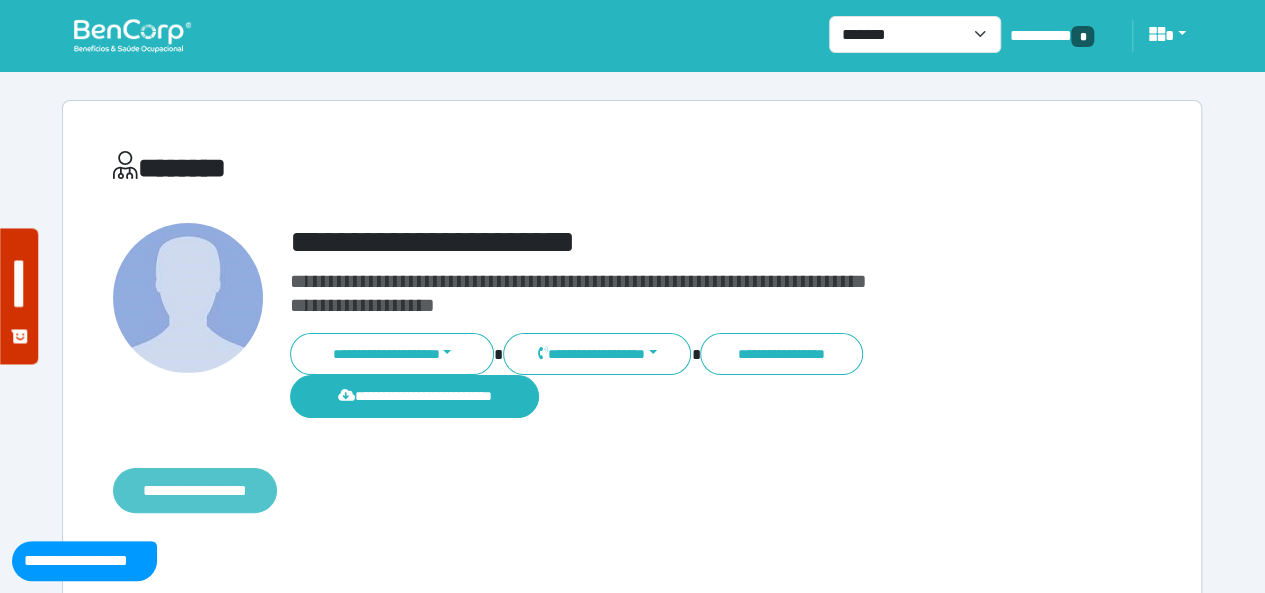 click on "**********" at bounding box center (195, 490) 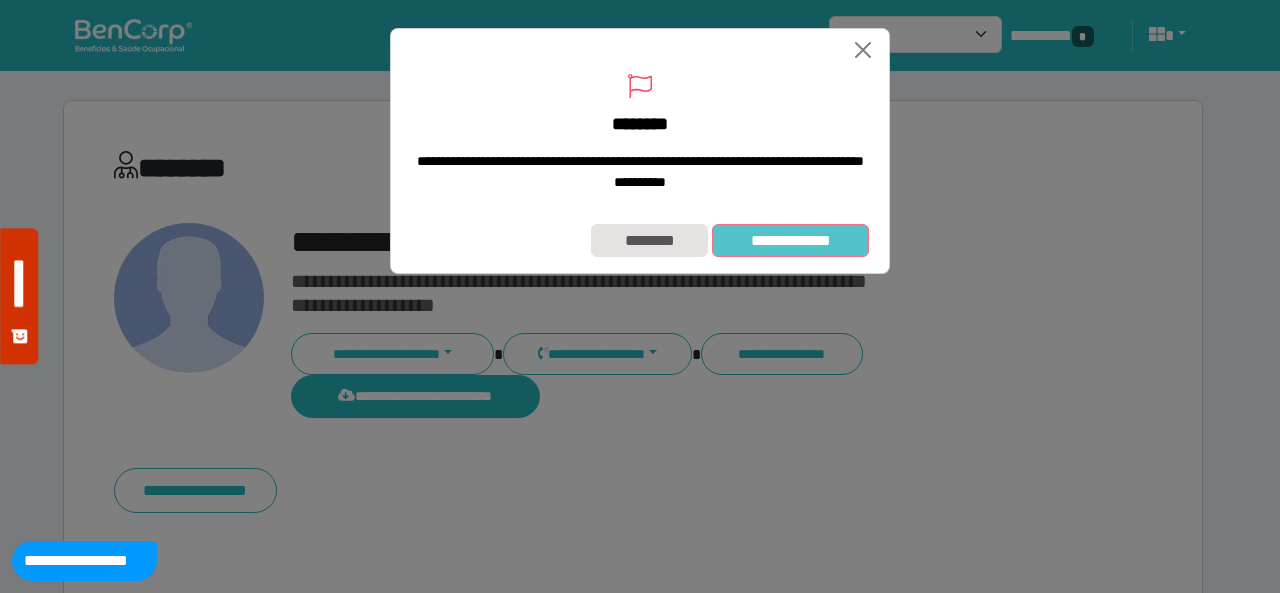 click on "**********" at bounding box center [790, 240] 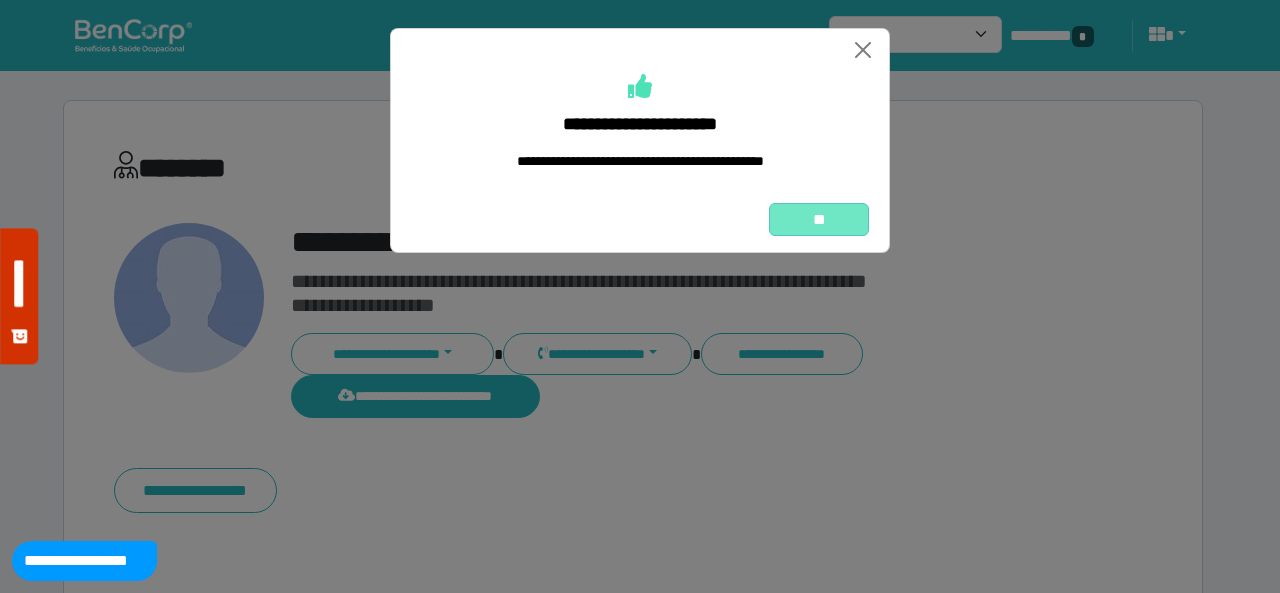 click on "**" at bounding box center [819, 219] 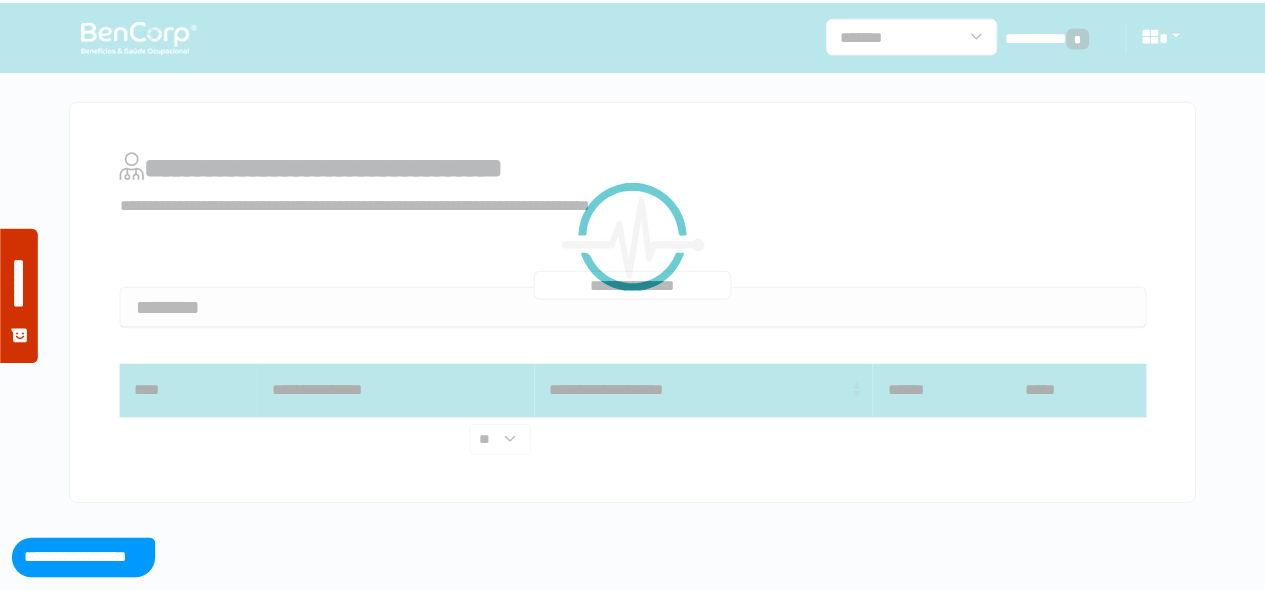 scroll, scrollTop: 0, scrollLeft: 0, axis: both 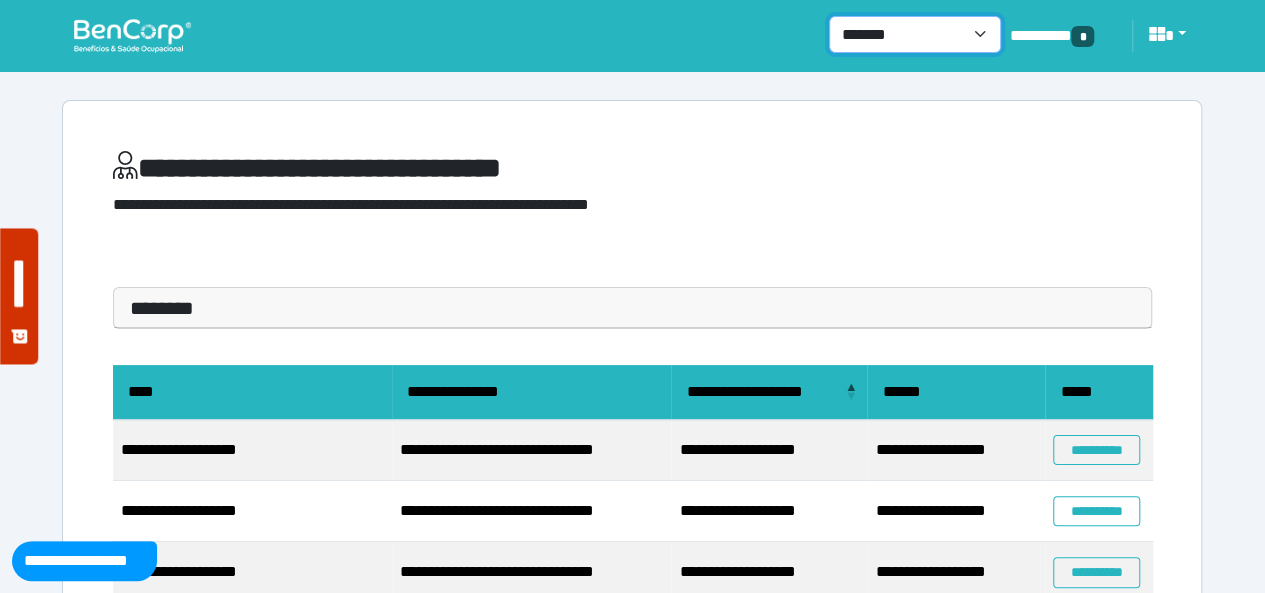 click on "**********" at bounding box center [915, 34] 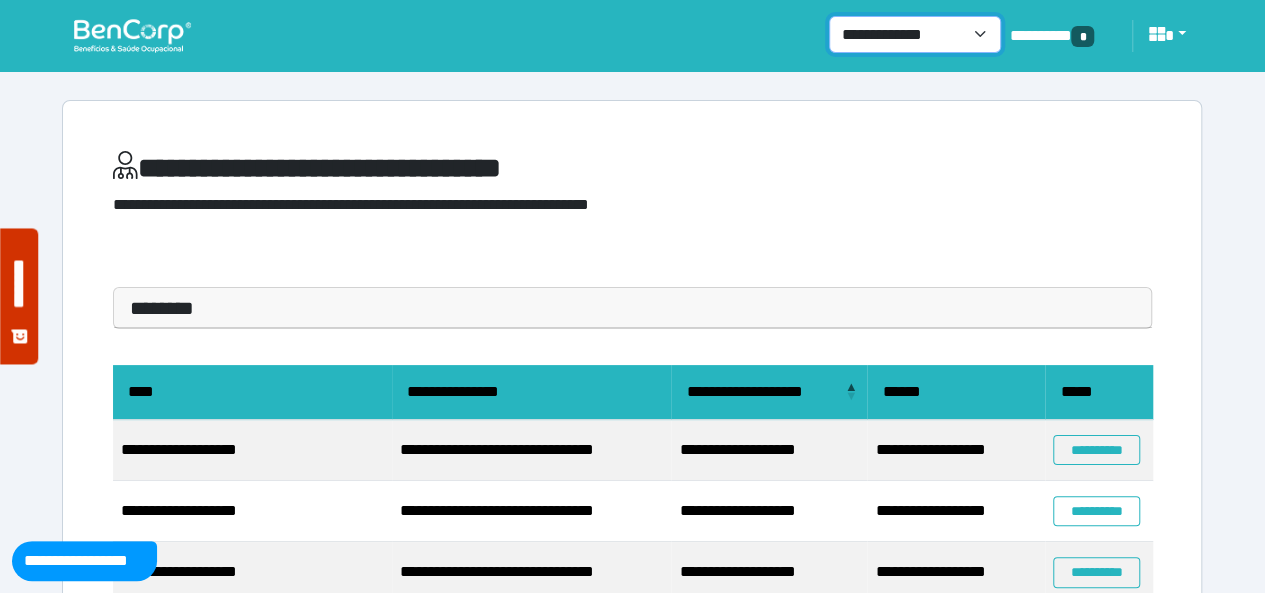 click on "**********" at bounding box center (915, 34) 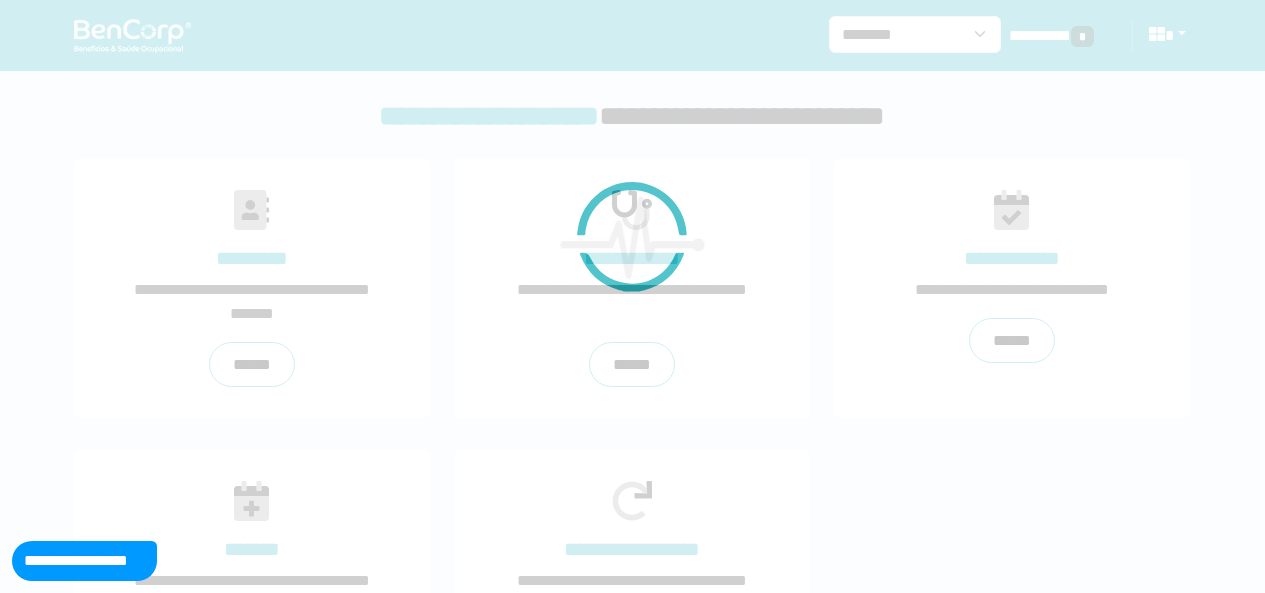 scroll, scrollTop: 0, scrollLeft: 0, axis: both 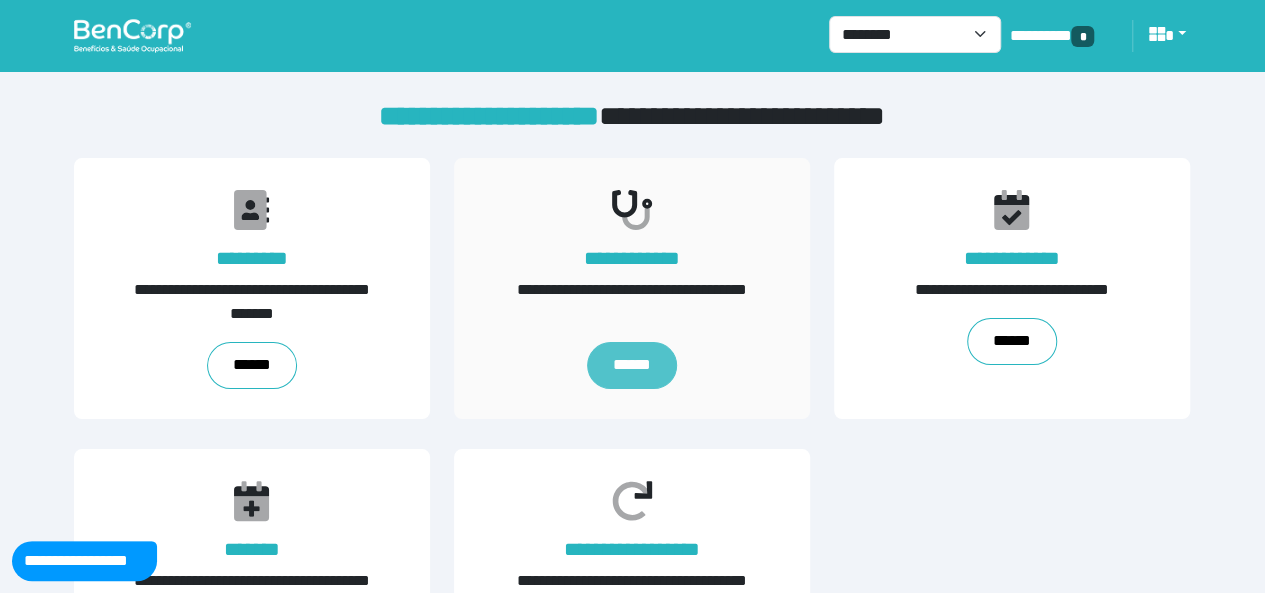 click on "******" at bounding box center [632, 365] 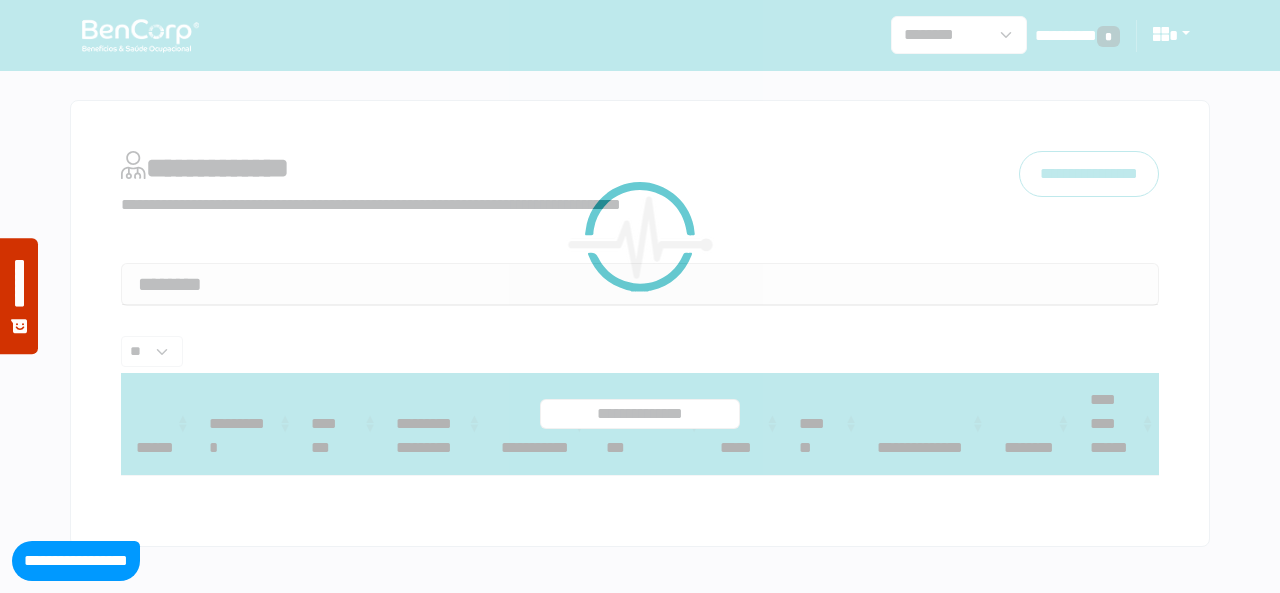 select 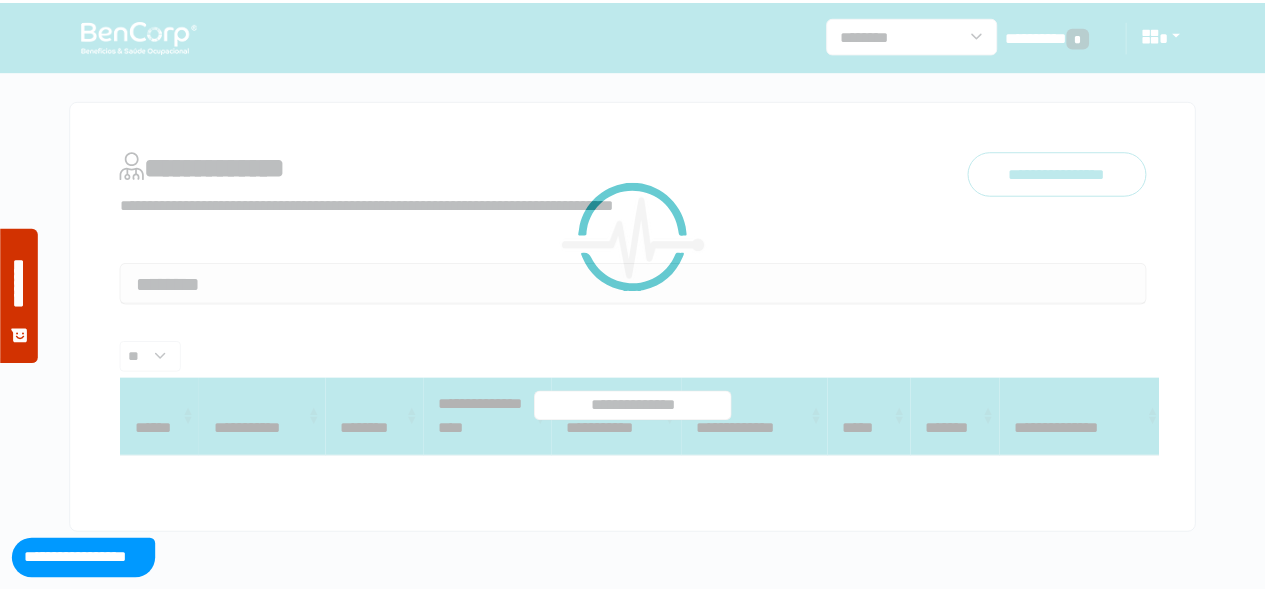 scroll, scrollTop: 0, scrollLeft: 0, axis: both 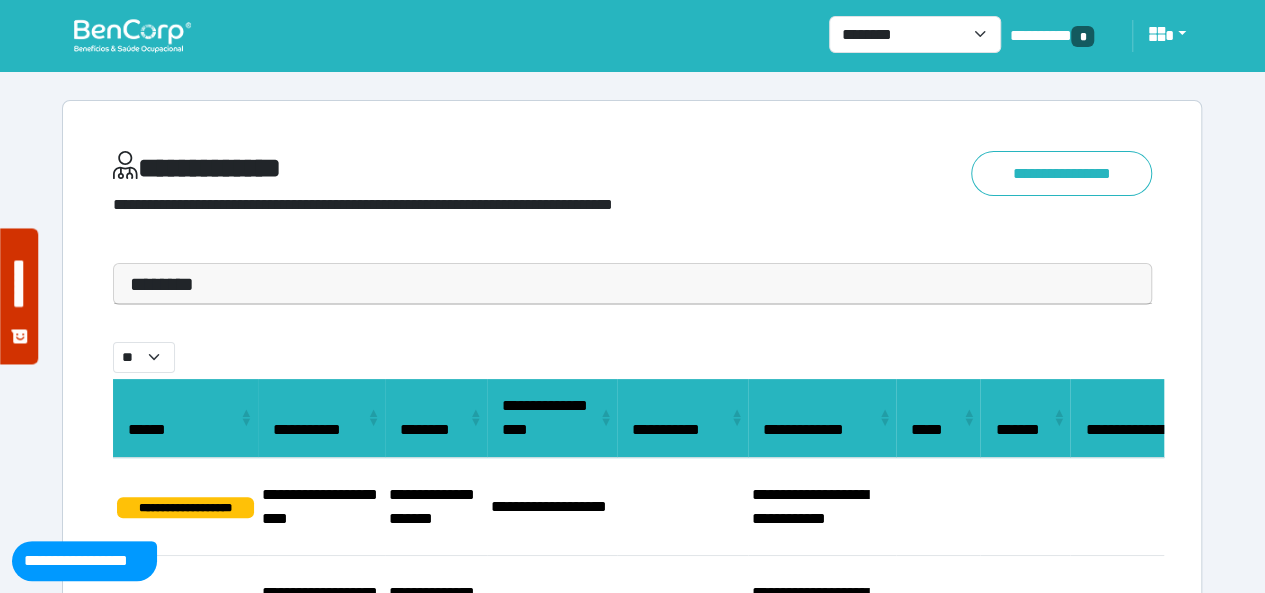 click on "********" at bounding box center [632, 284] 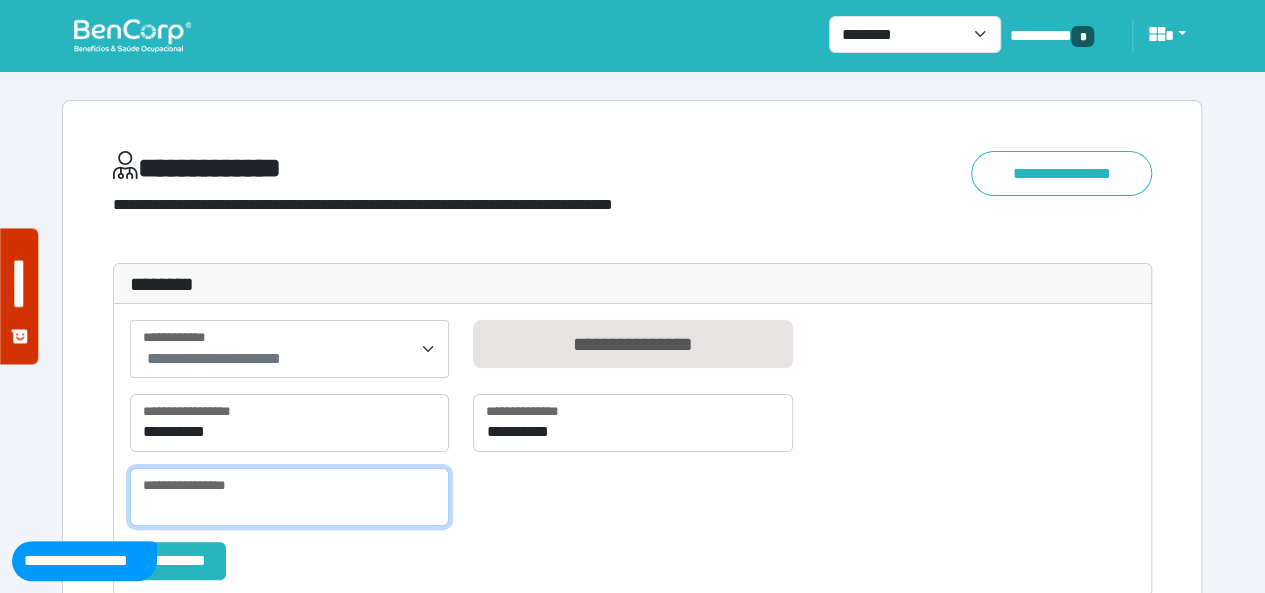 click at bounding box center [289, 497] 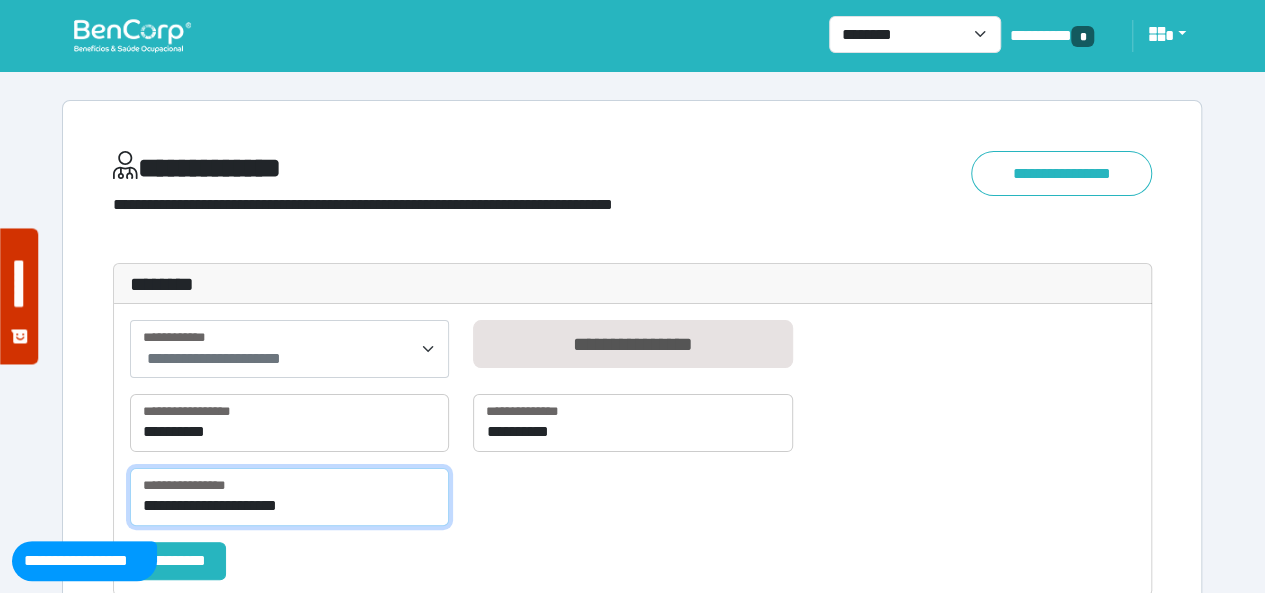 type on "**********" 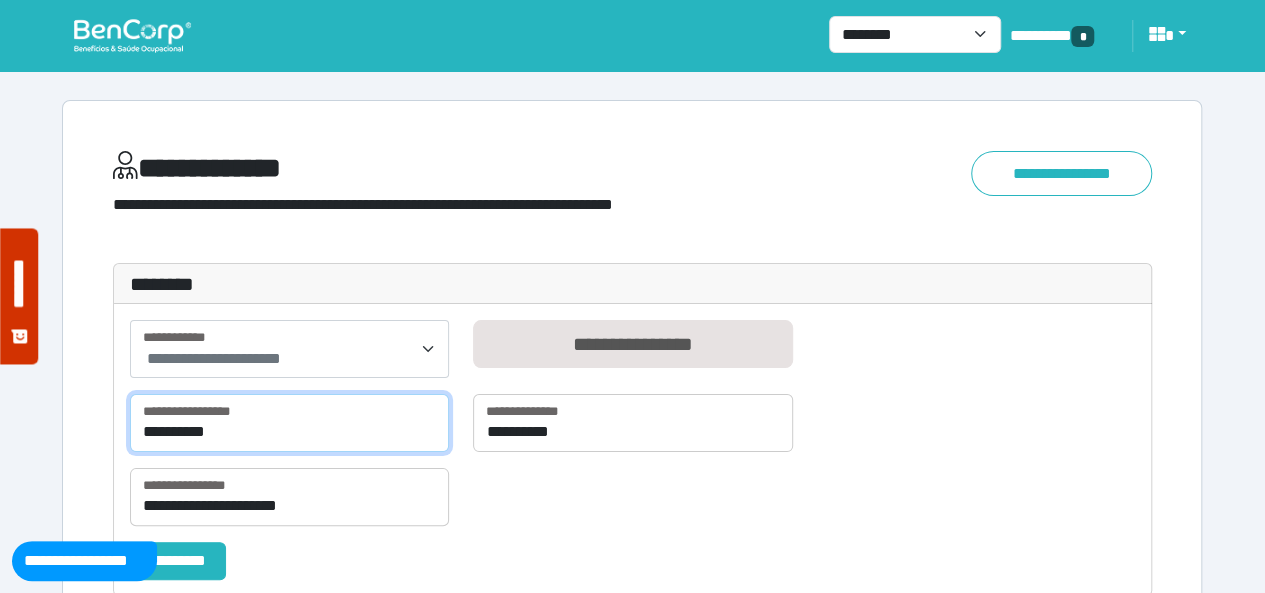 click on "**********" at bounding box center (289, 423) 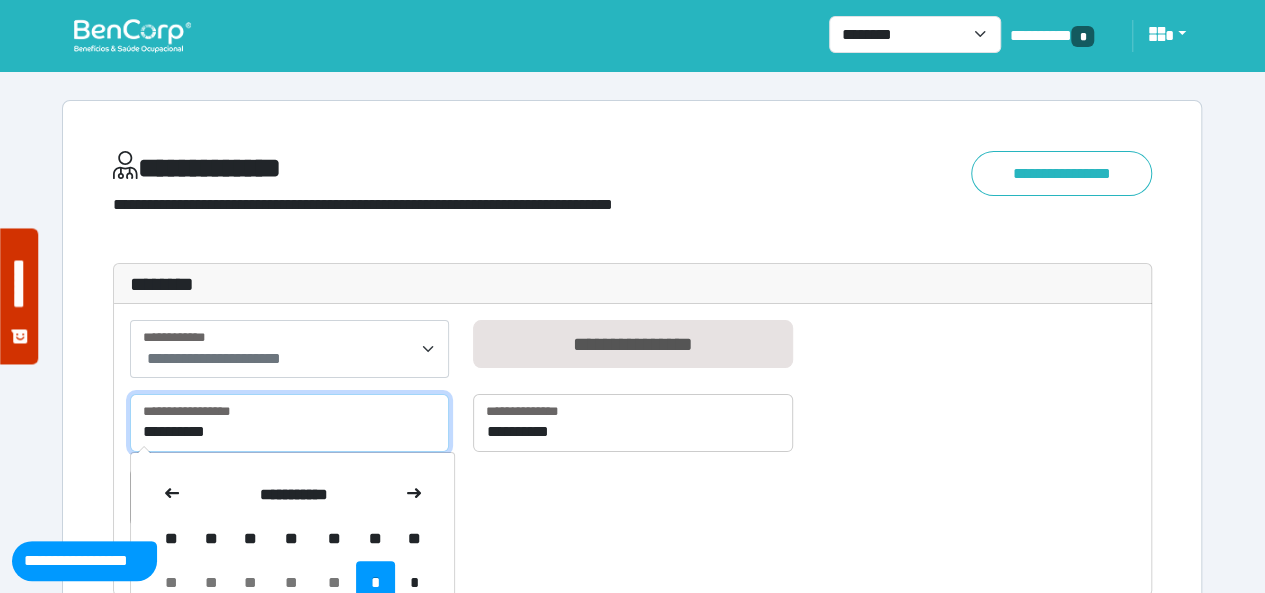scroll, scrollTop: 300, scrollLeft: 0, axis: vertical 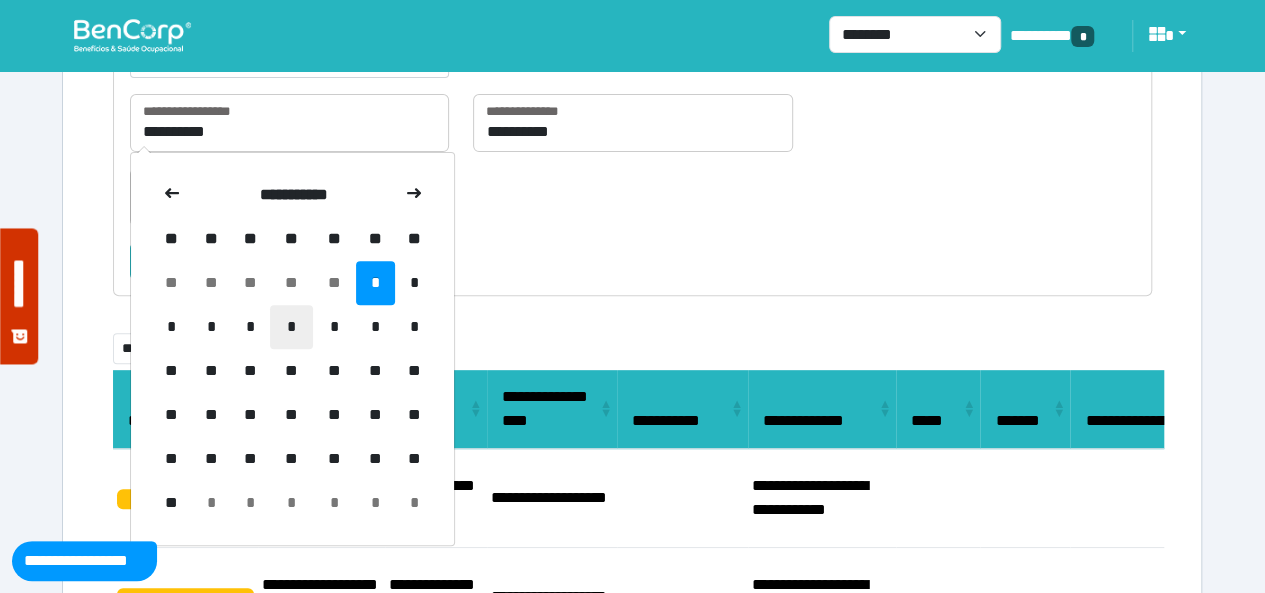 click on "*" at bounding box center (291, 327) 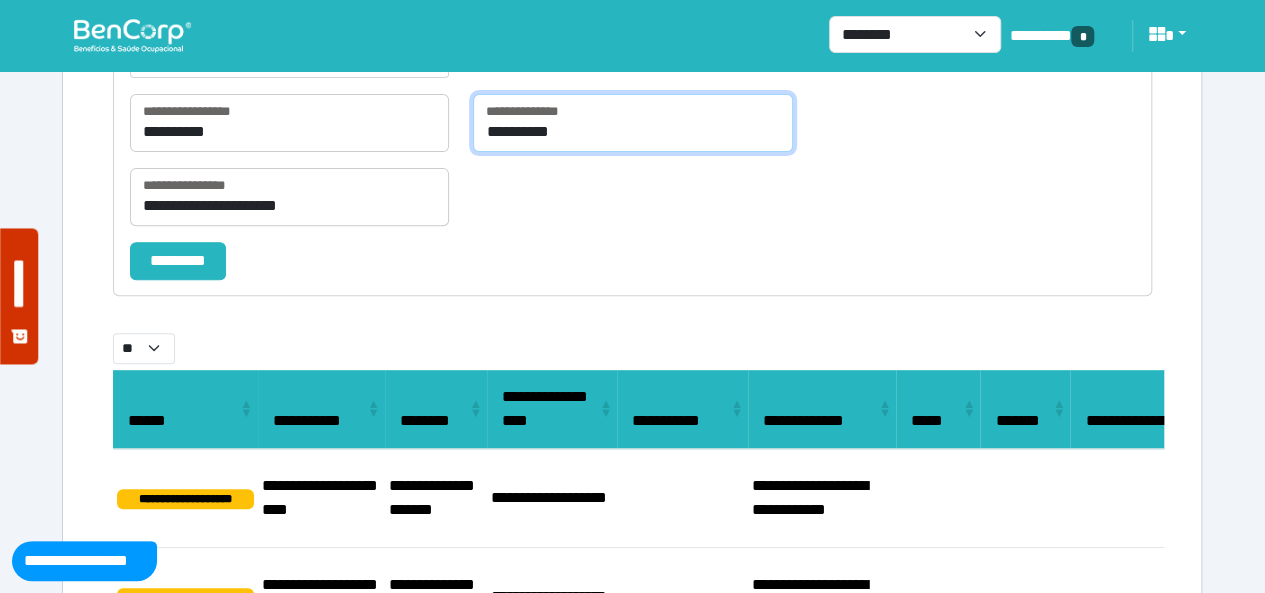 click on "**********" at bounding box center (632, 123) 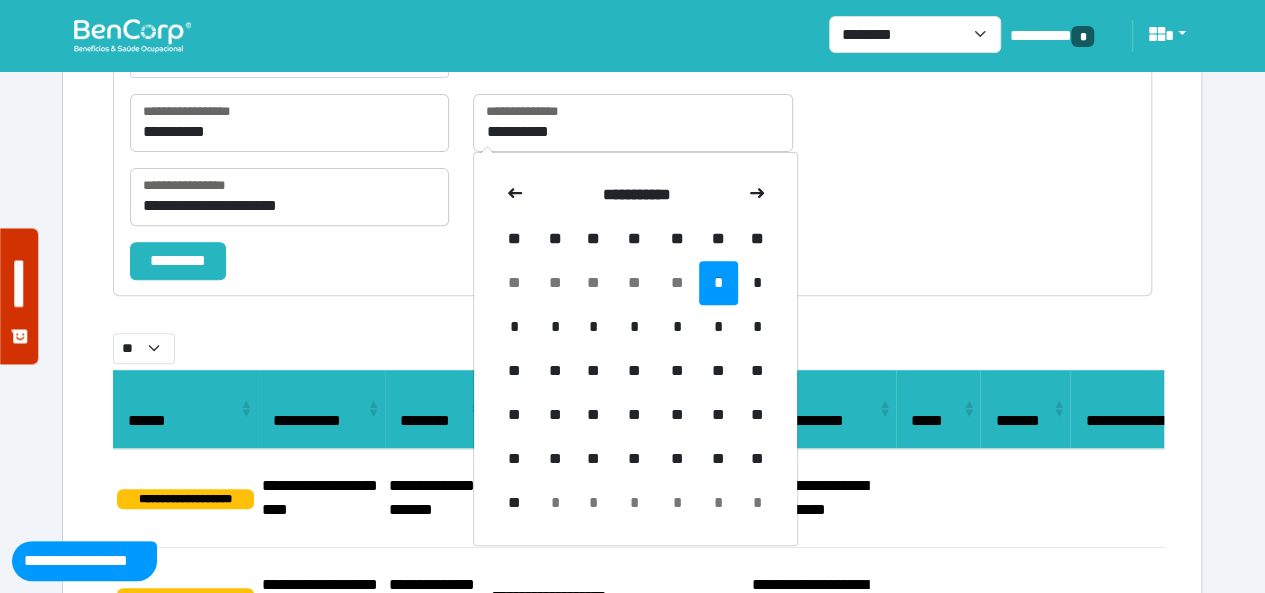 drag, startPoint x: 633, startPoint y: 334, endPoint x: 619, endPoint y: 335, distance: 14.035668 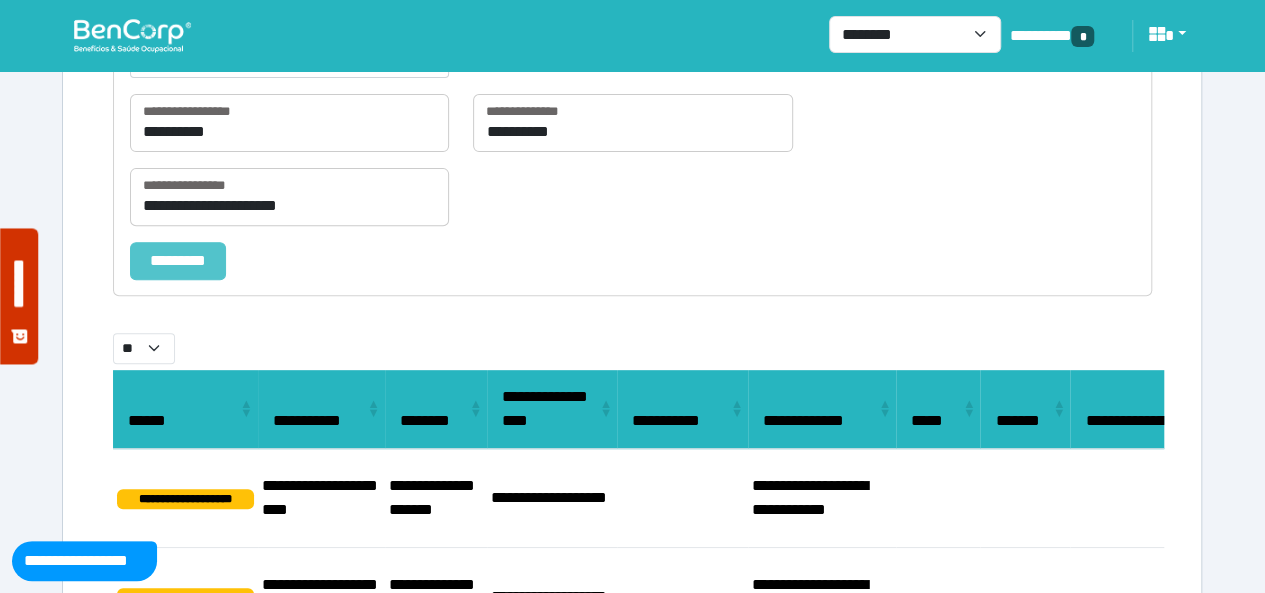 click on "*********" at bounding box center (178, 260) 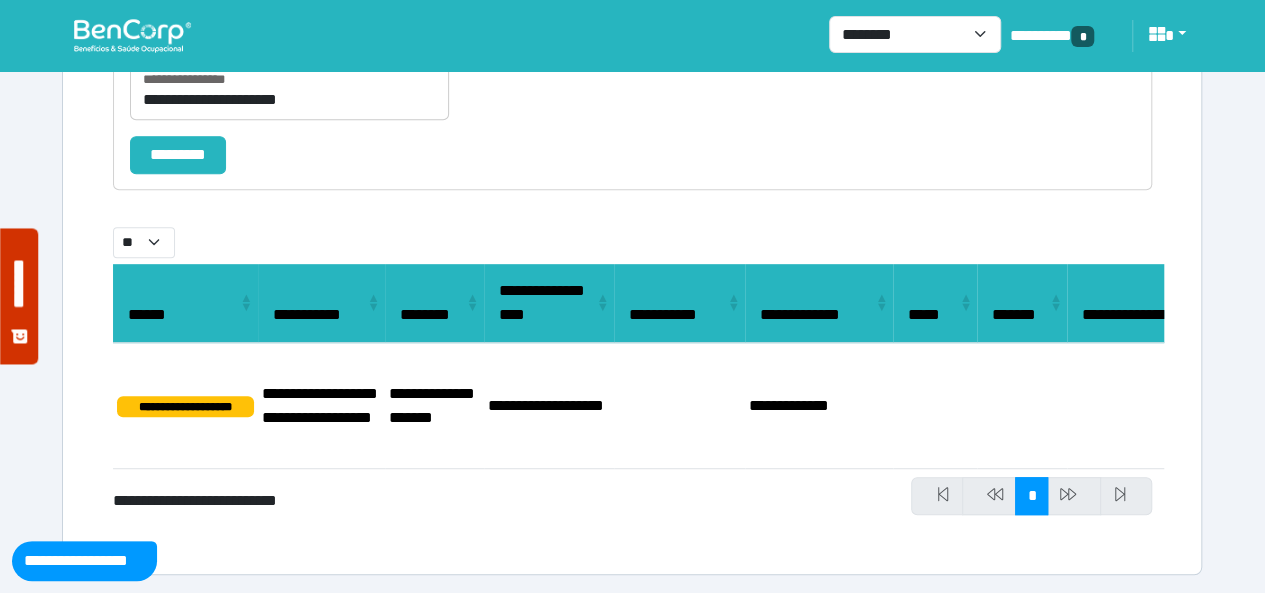 scroll, scrollTop: 407, scrollLeft: 0, axis: vertical 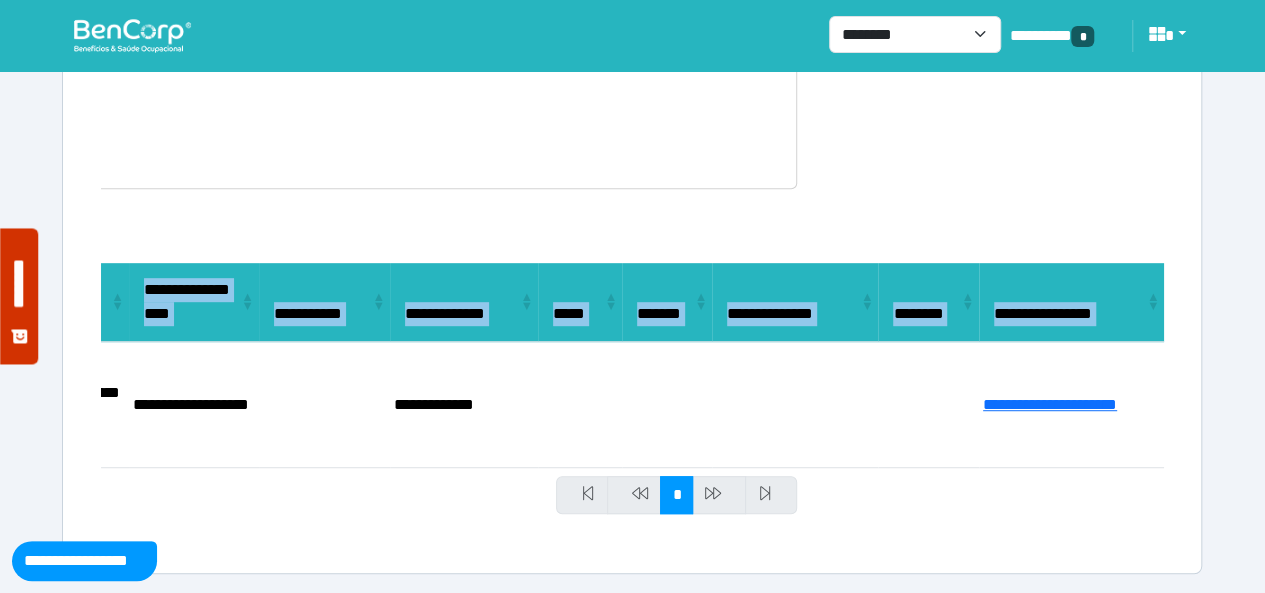 drag, startPoint x: 263, startPoint y: 360, endPoint x: 1246, endPoint y: 415, distance: 984.5375 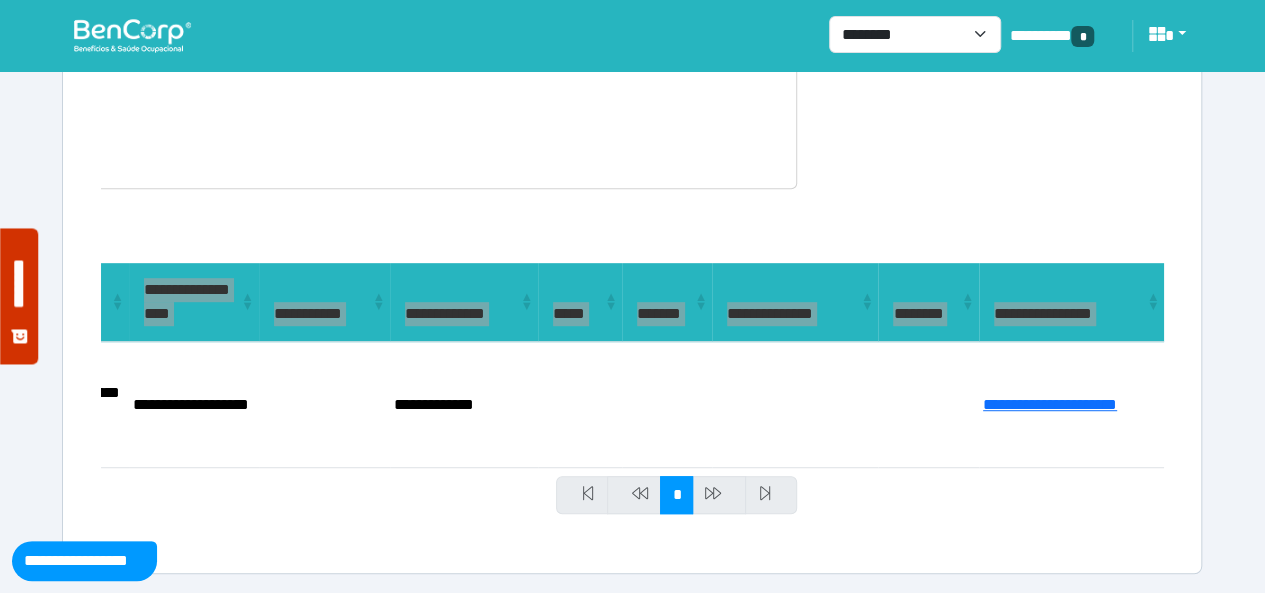 select on "**" 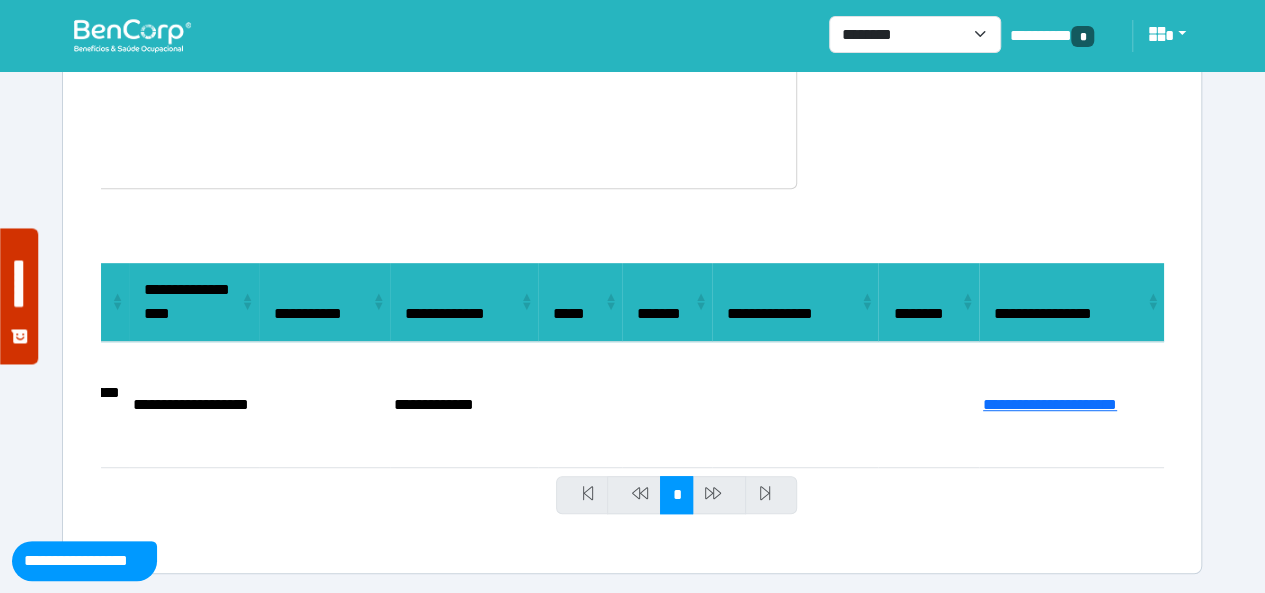 select on "**" 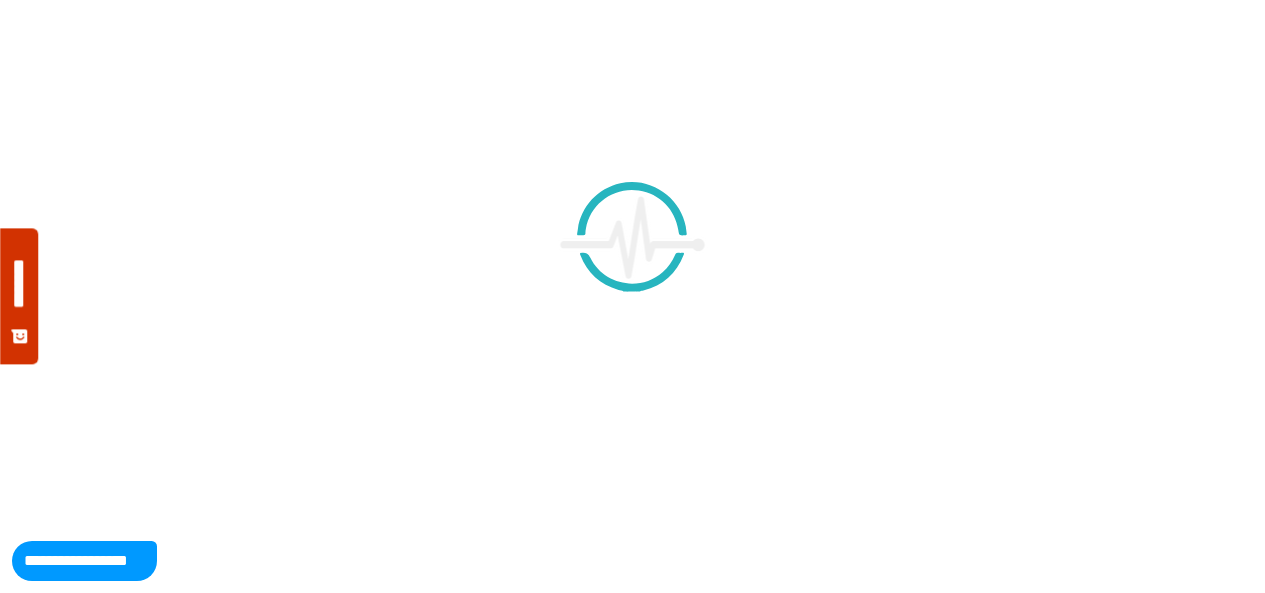 scroll, scrollTop: 0, scrollLeft: 0, axis: both 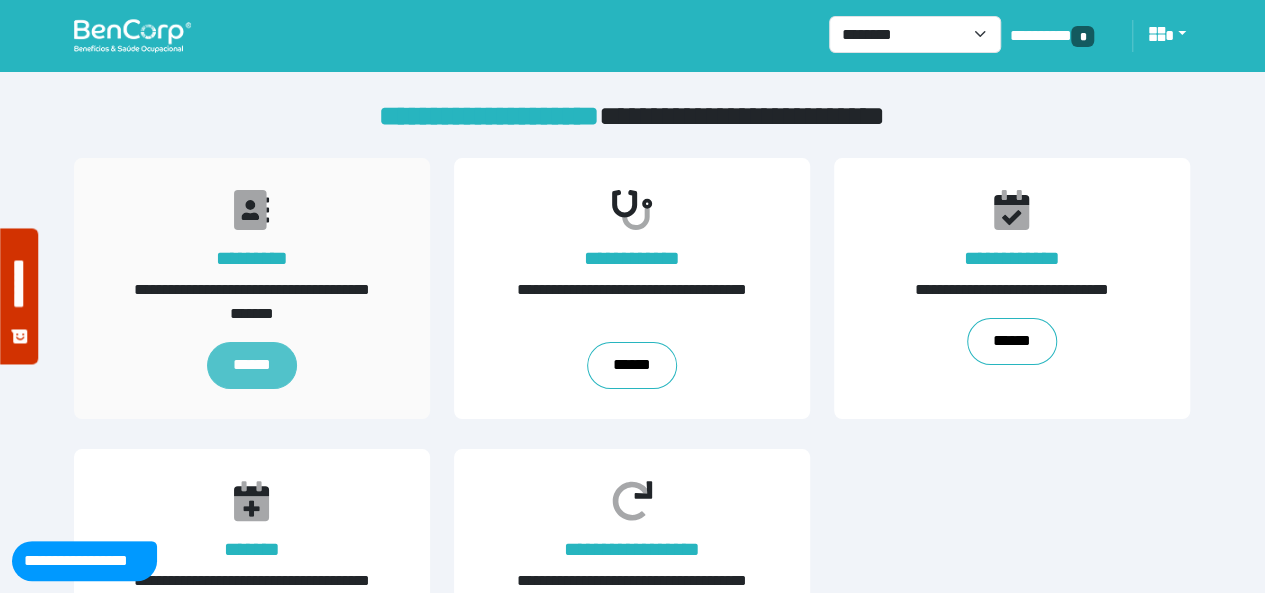 click on "******" at bounding box center (252, 366) 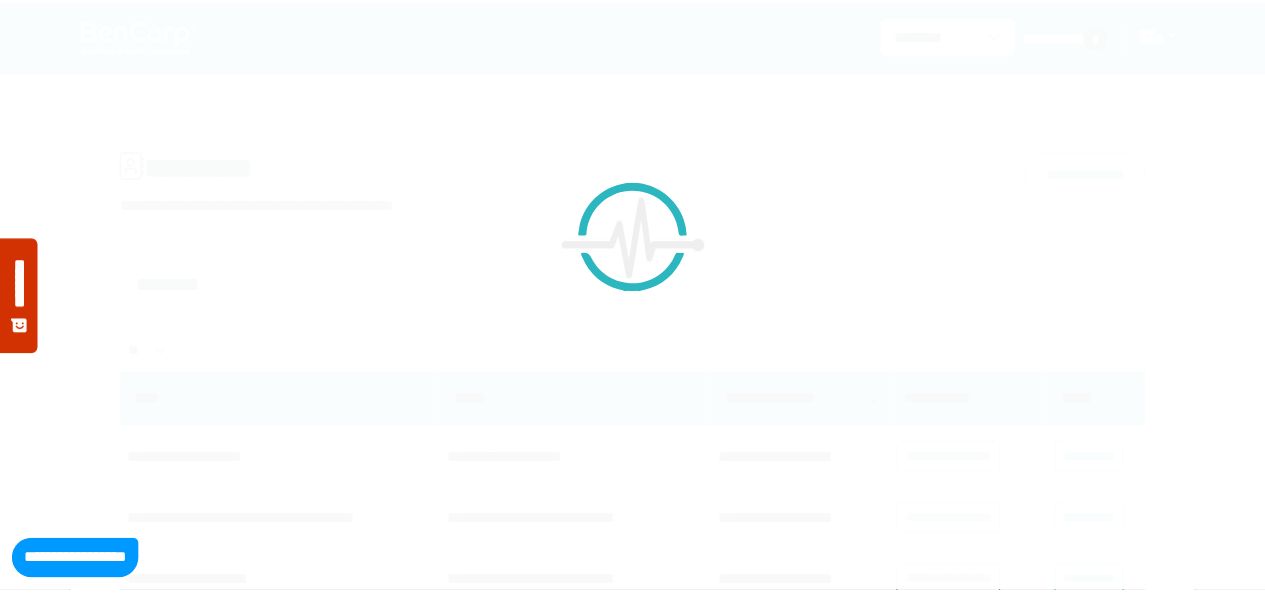scroll, scrollTop: 0, scrollLeft: 0, axis: both 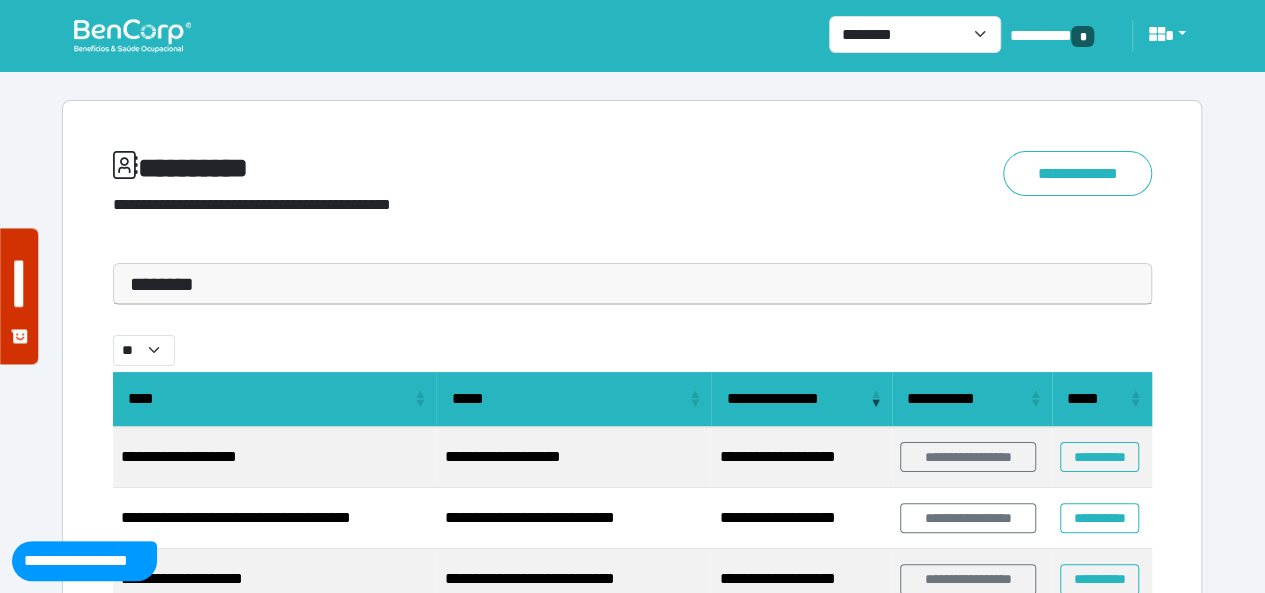 click on "********" at bounding box center (632, 284) 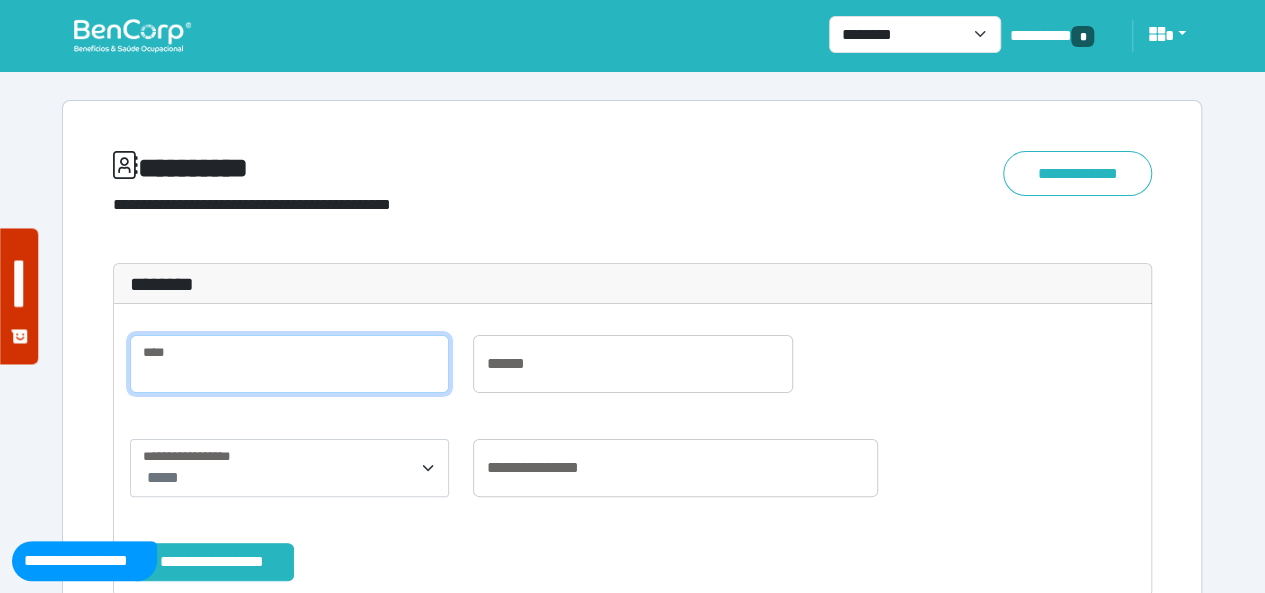click at bounding box center (289, 364) 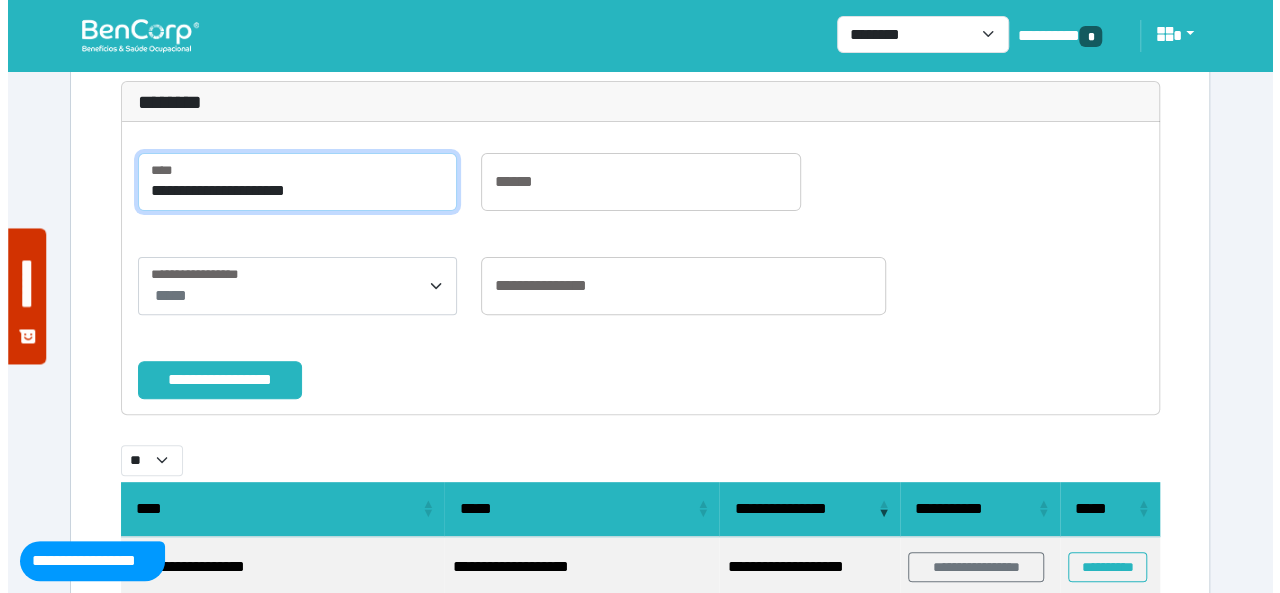 scroll, scrollTop: 300, scrollLeft: 0, axis: vertical 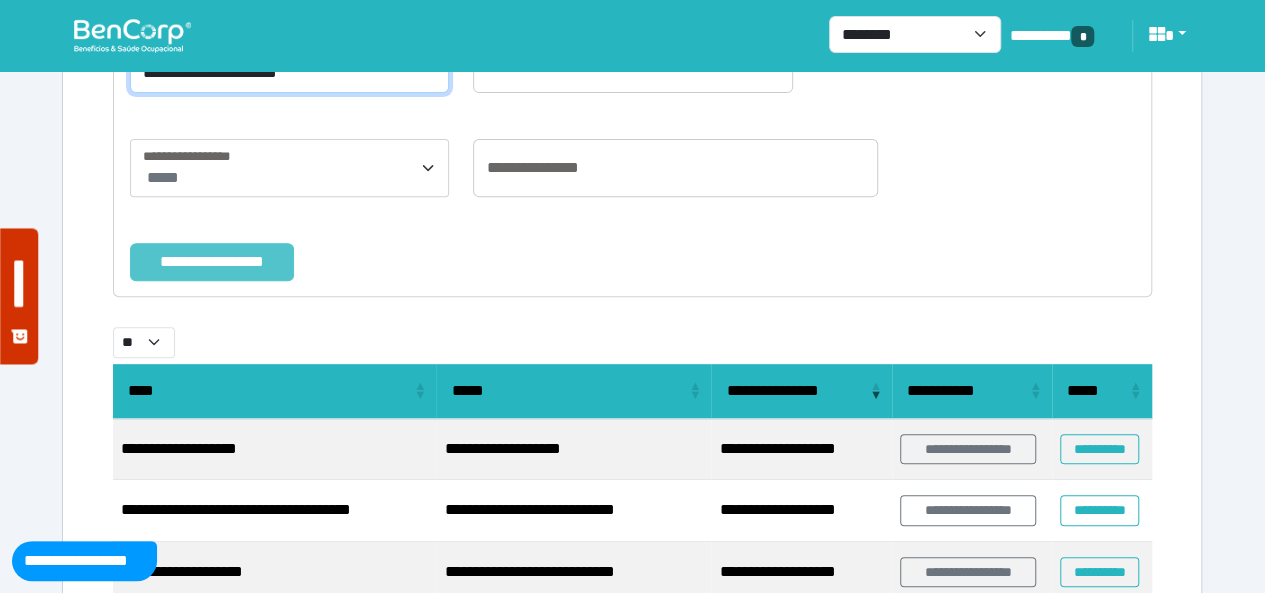 type on "**********" 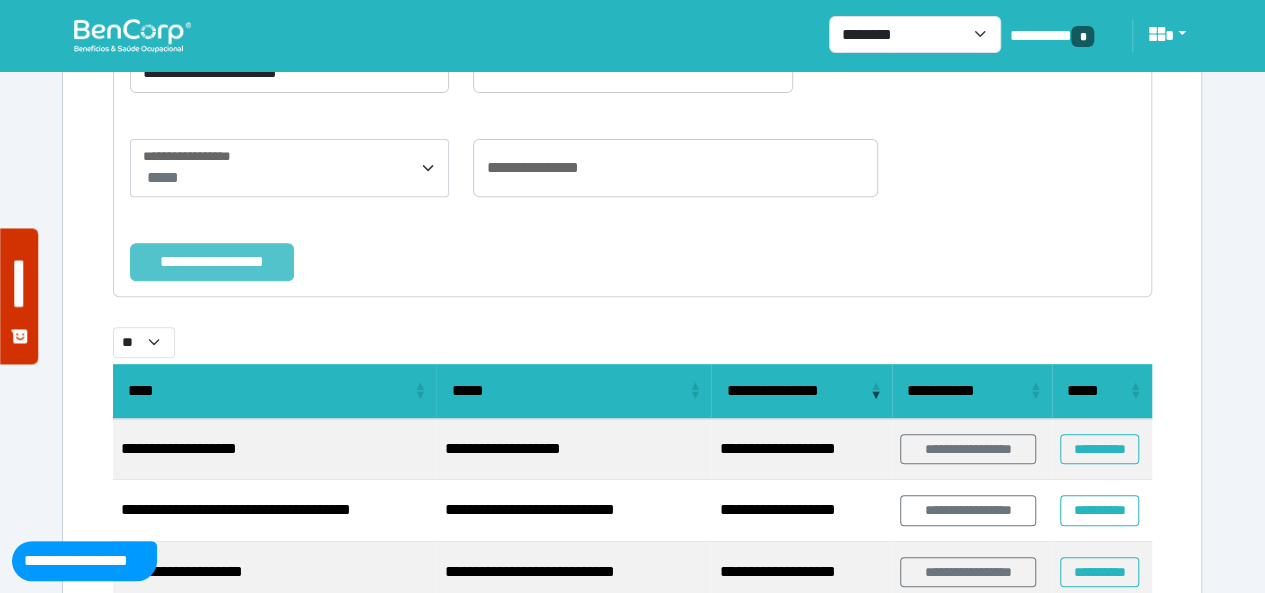 click on "**********" at bounding box center (212, 261) 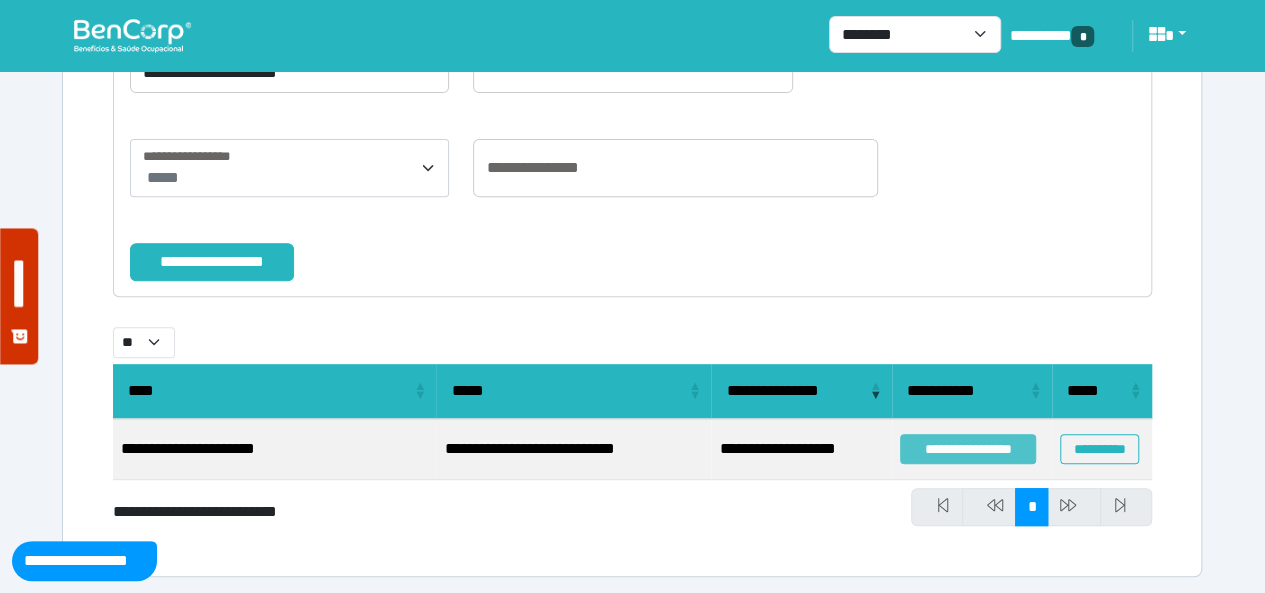 click on "**********" at bounding box center (968, 449) 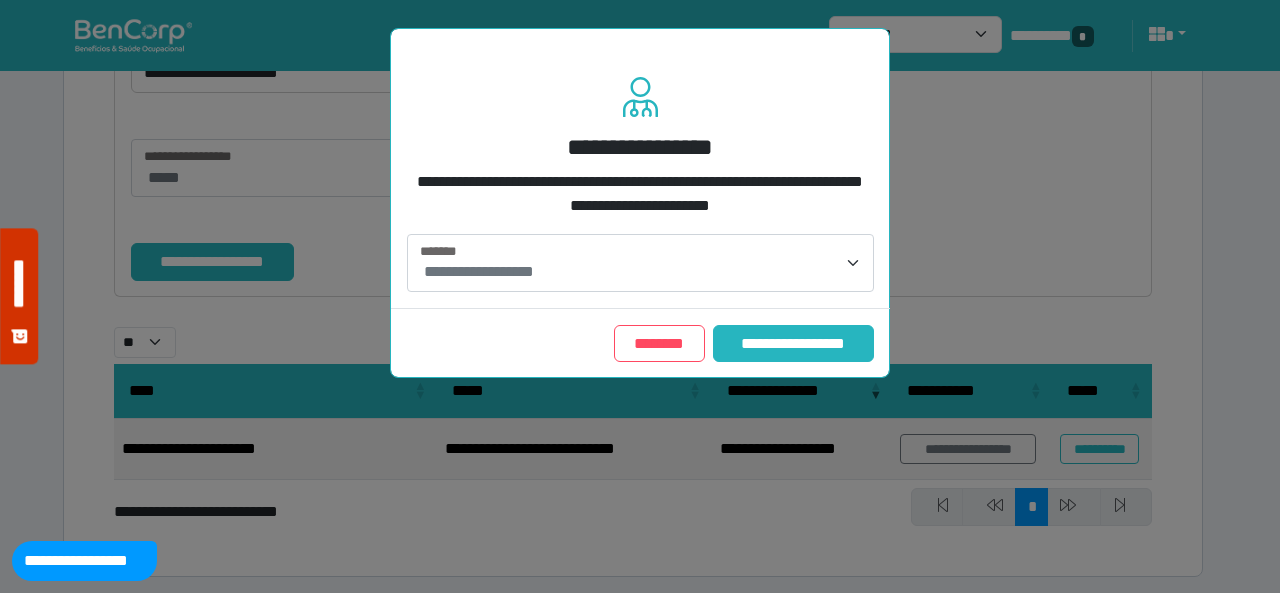 click on "**********" at bounding box center [642, 272] 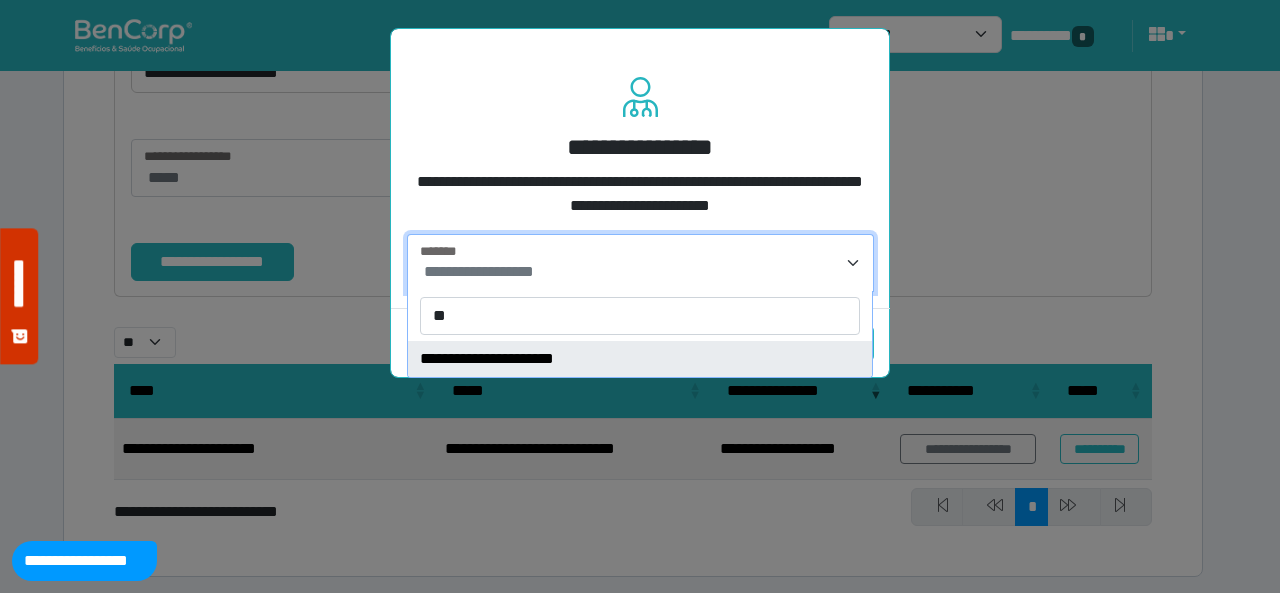 type on "**" 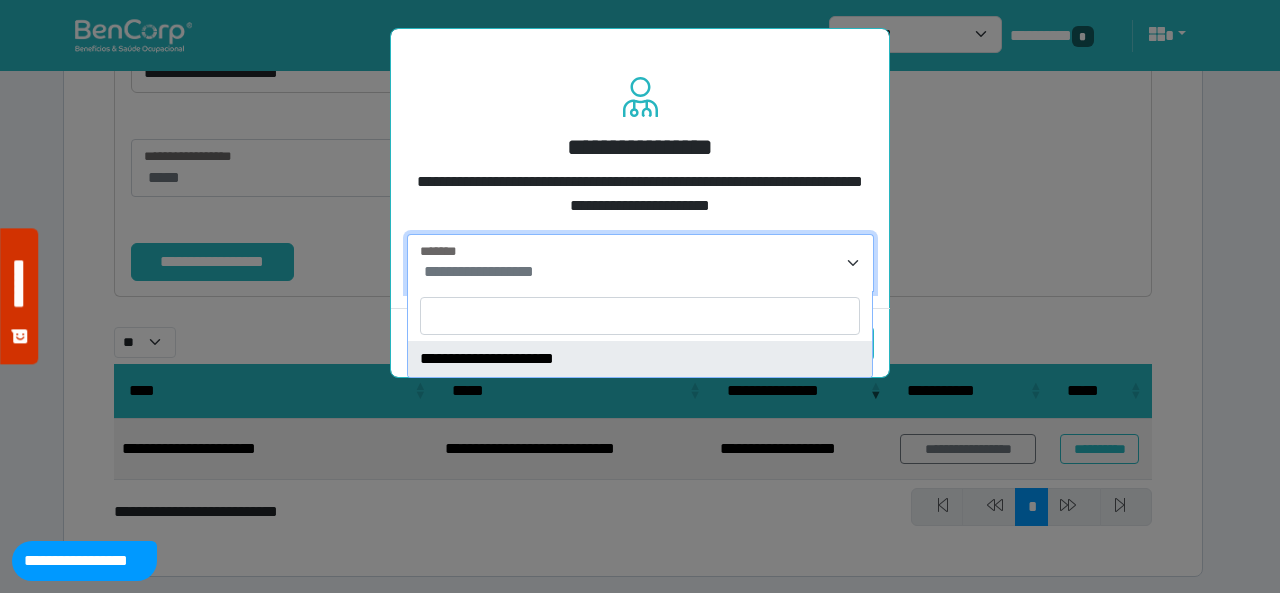 select on "****" 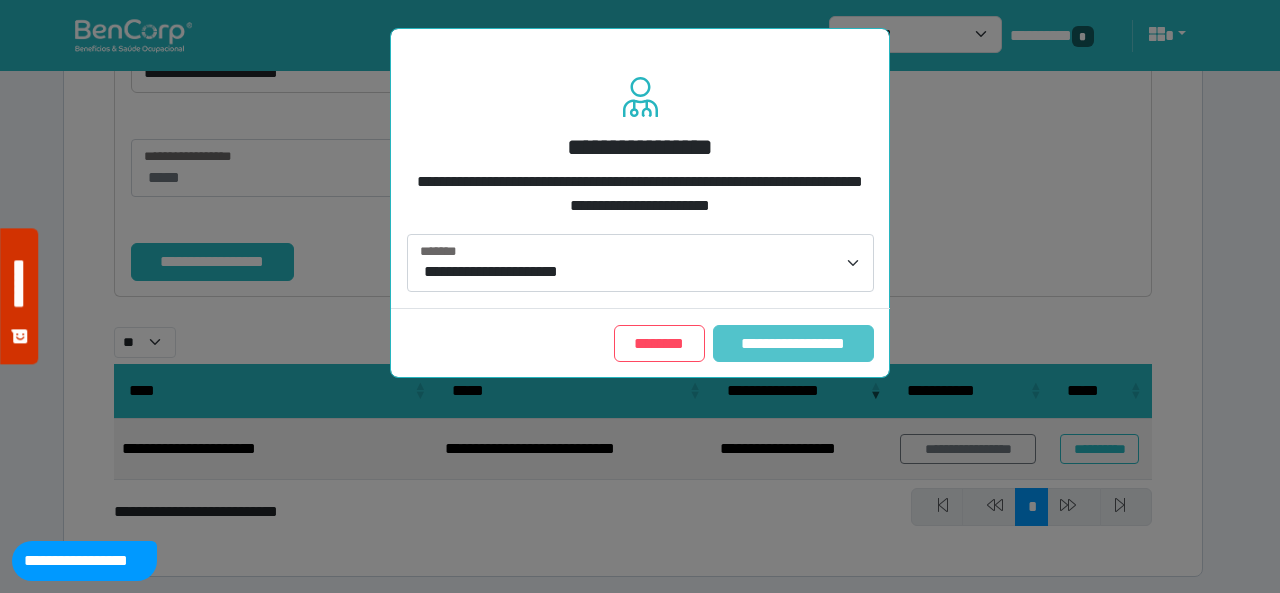 click on "**********" at bounding box center [793, 343] 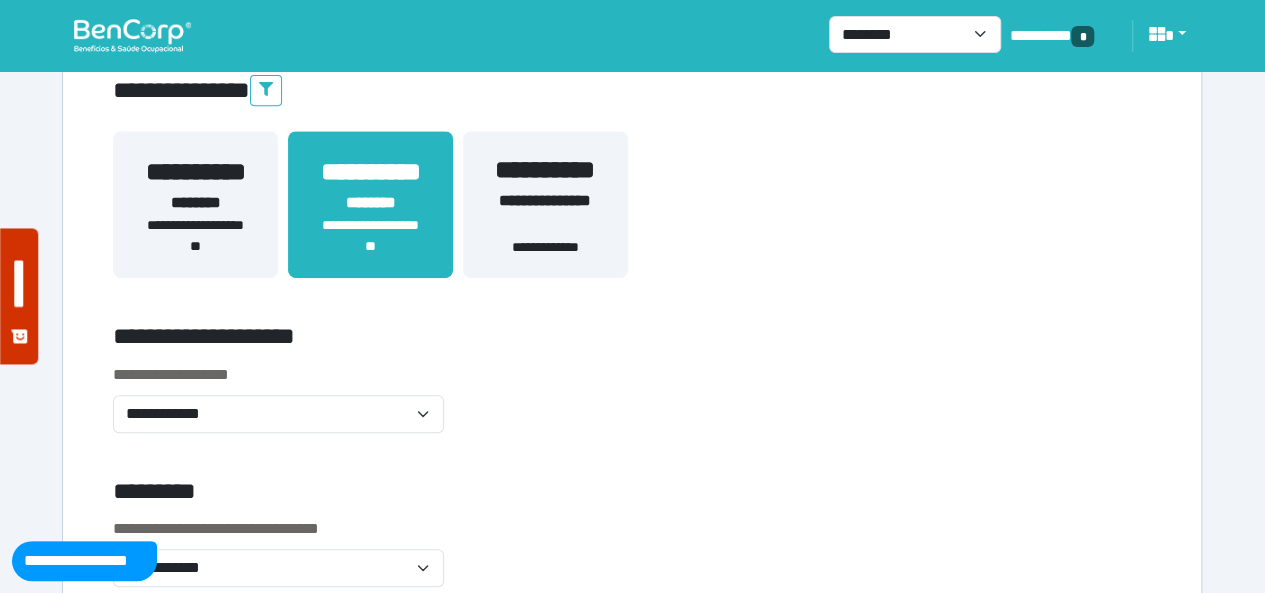 scroll, scrollTop: 400, scrollLeft: 0, axis: vertical 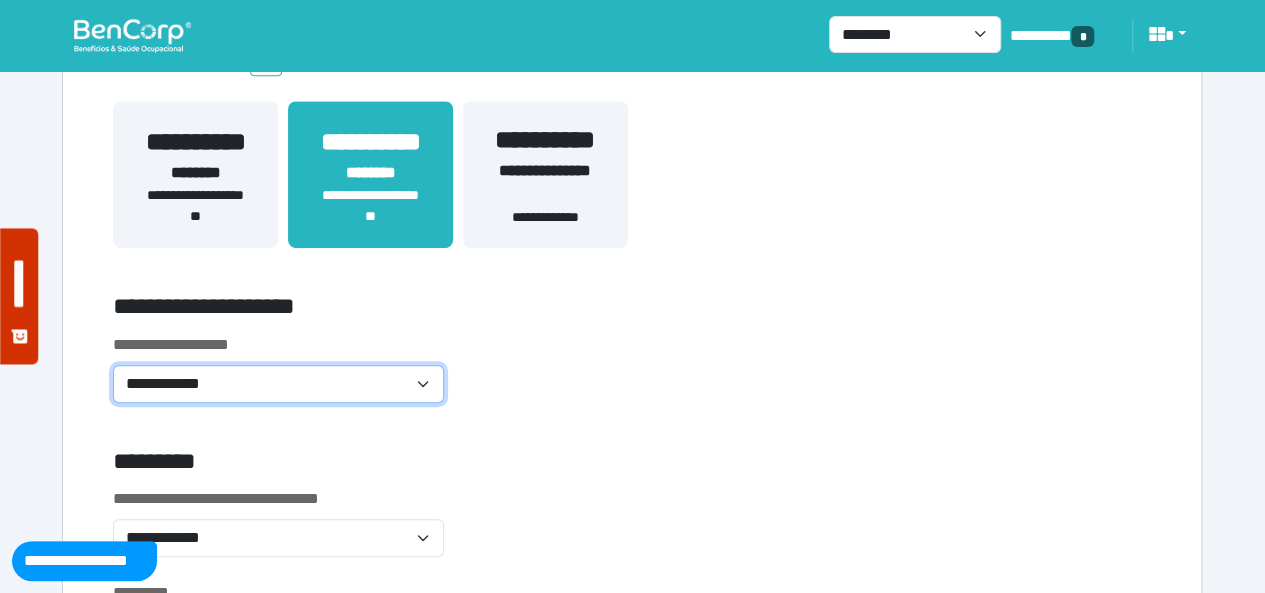 click on "**********" at bounding box center (278, 383) 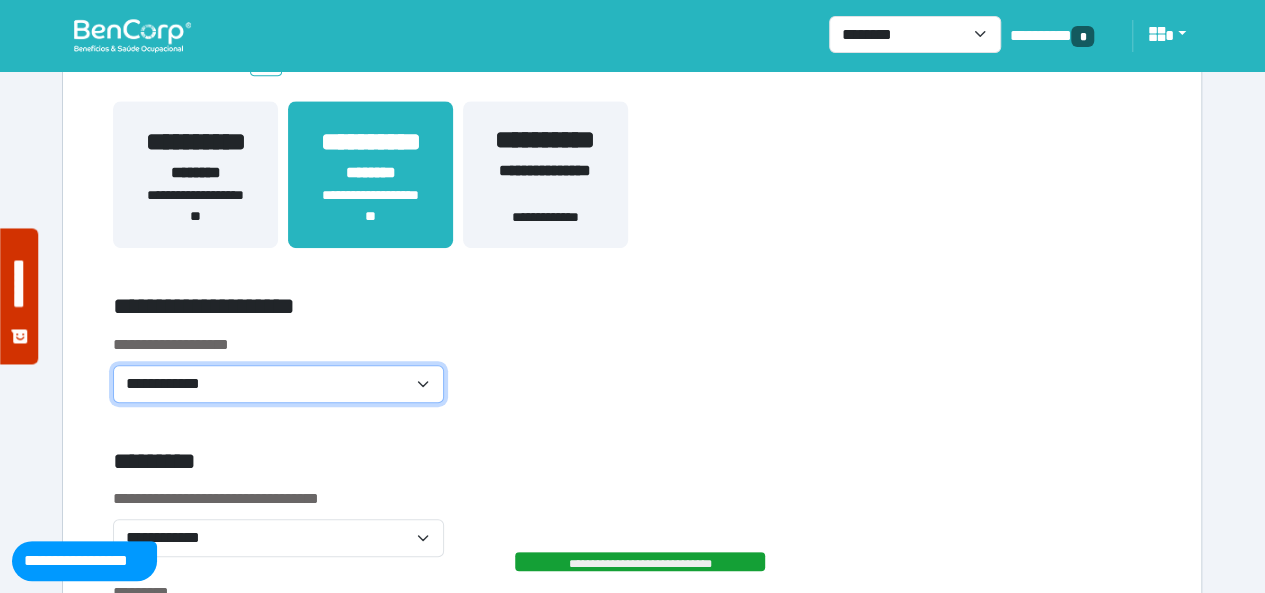scroll, scrollTop: 700, scrollLeft: 0, axis: vertical 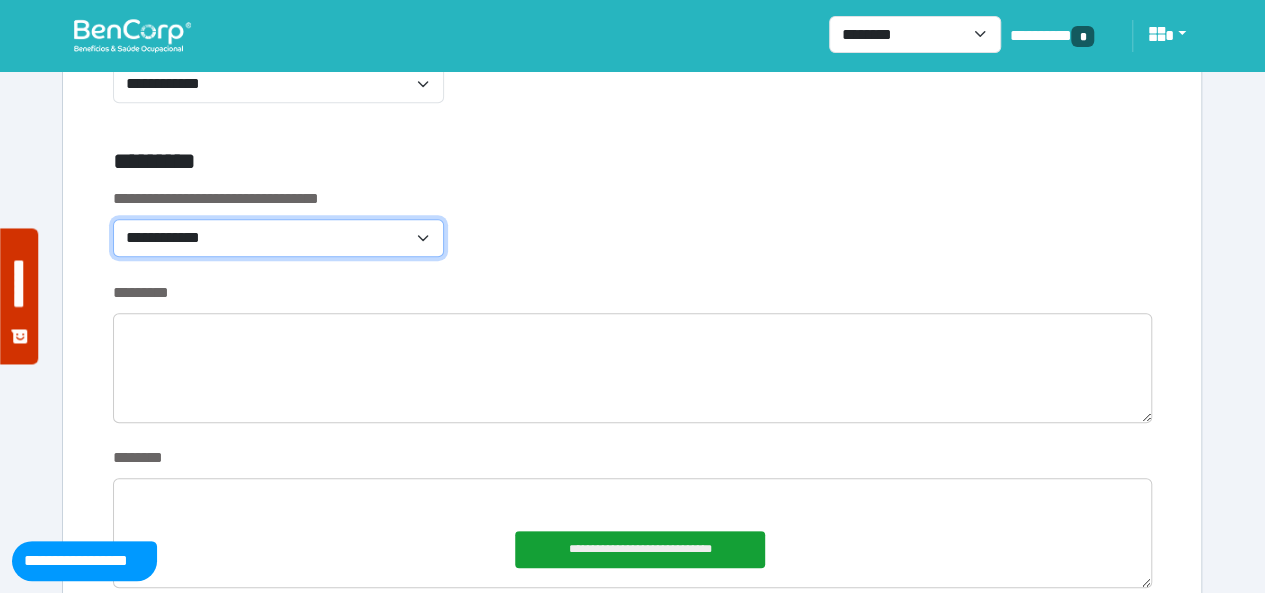 click on "**********" at bounding box center [278, 237] 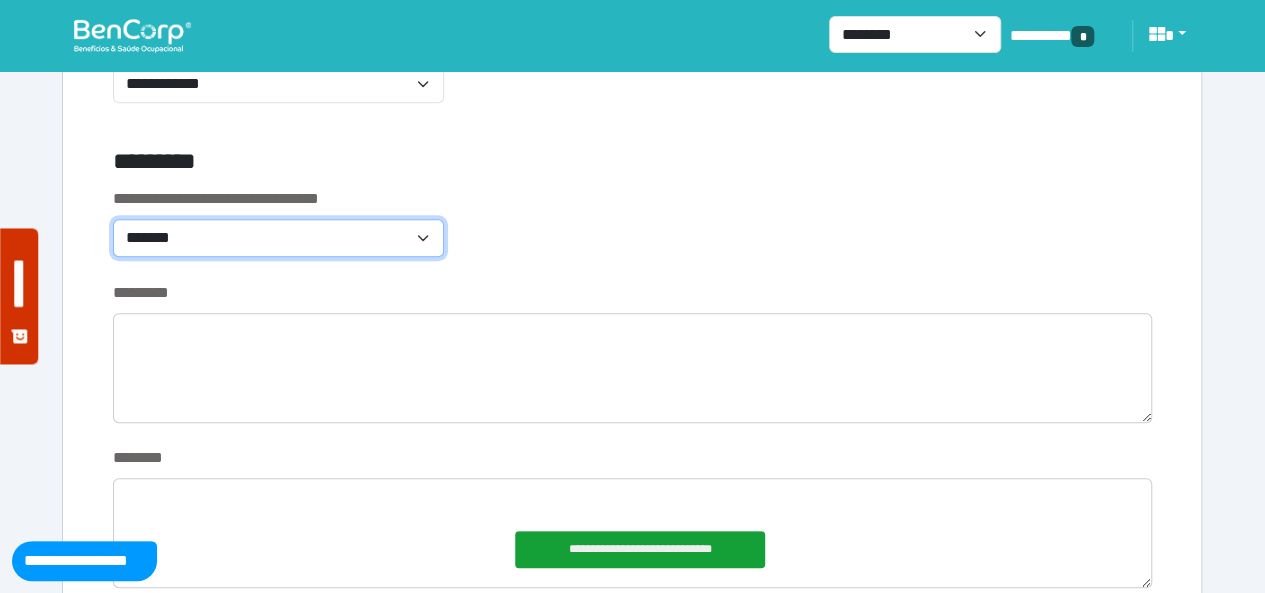 click on "**********" at bounding box center [278, 237] 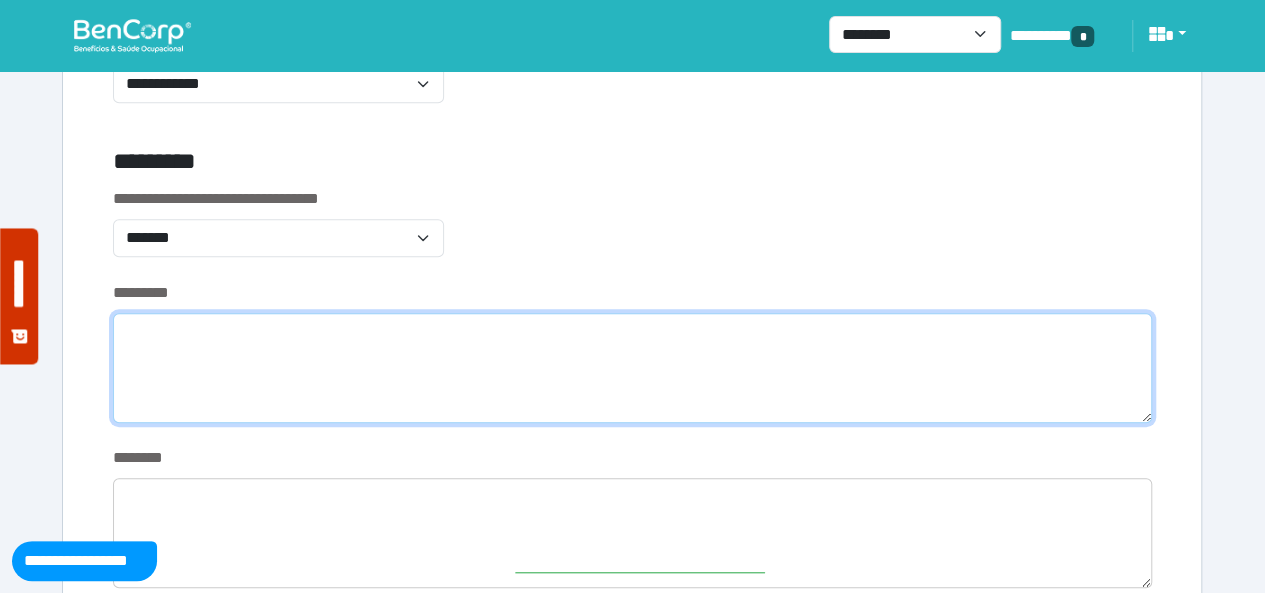 click at bounding box center [632, 368] 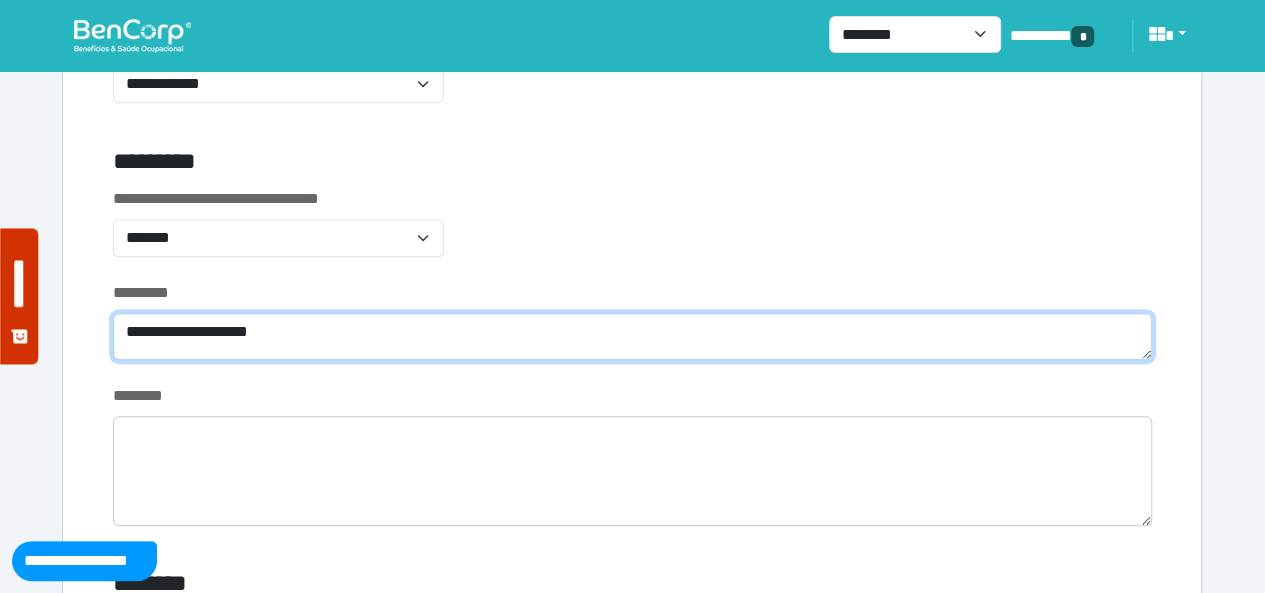 type on "**********" 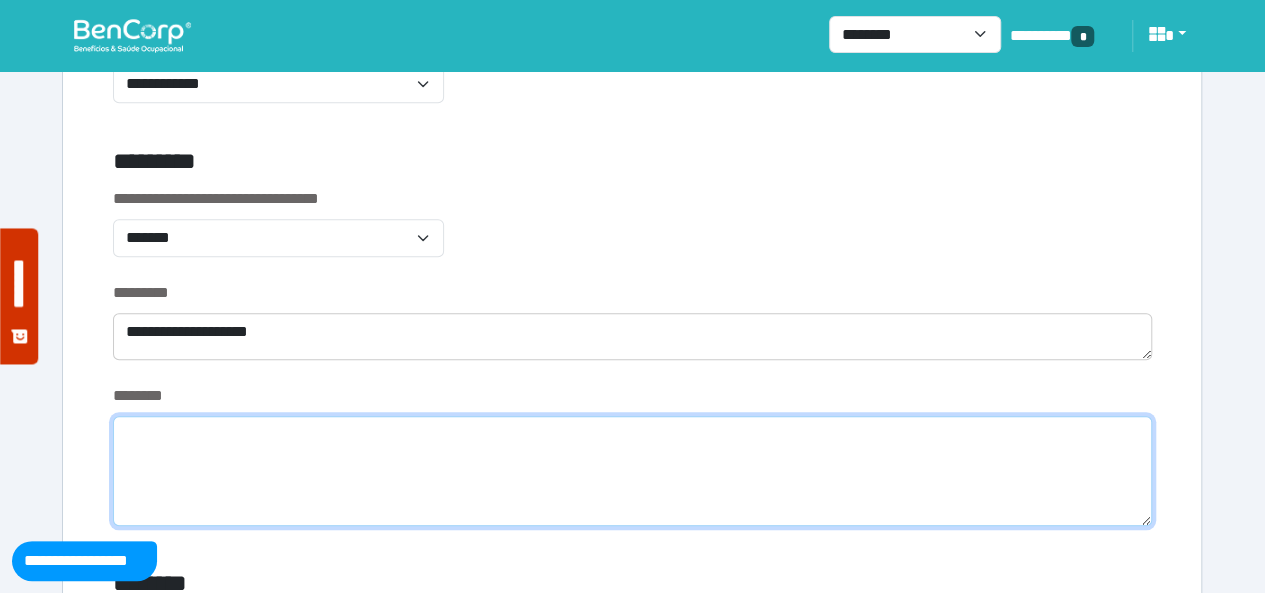 click at bounding box center [632, 471] 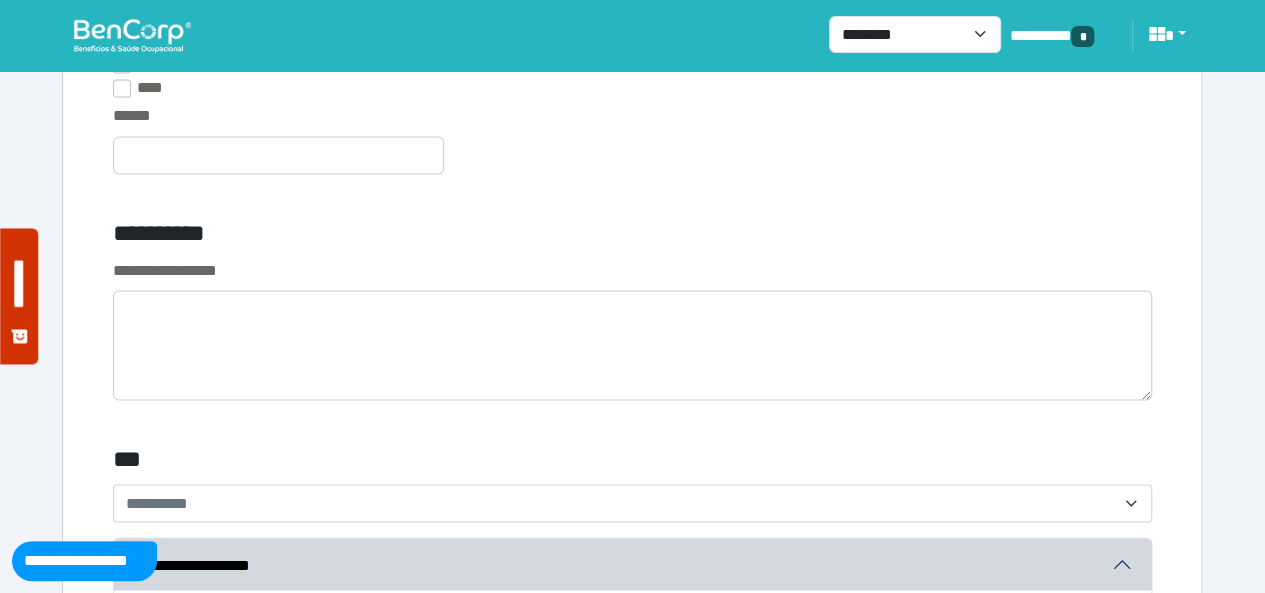 scroll, scrollTop: 5600, scrollLeft: 0, axis: vertical 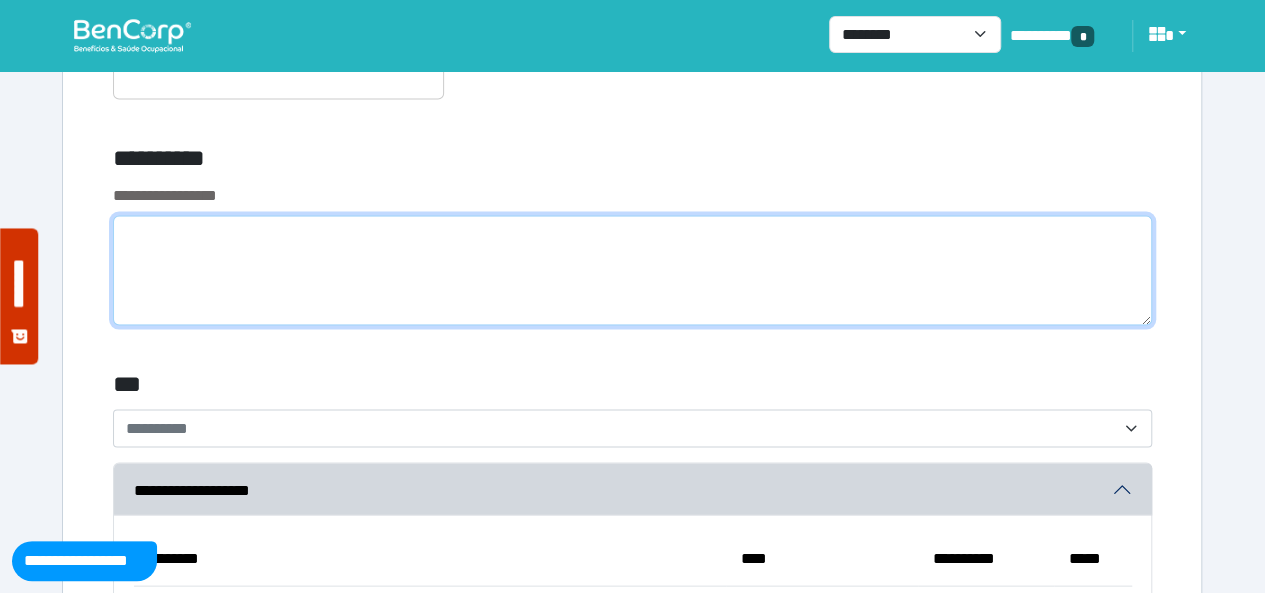 click at bounding box center [632, 270] 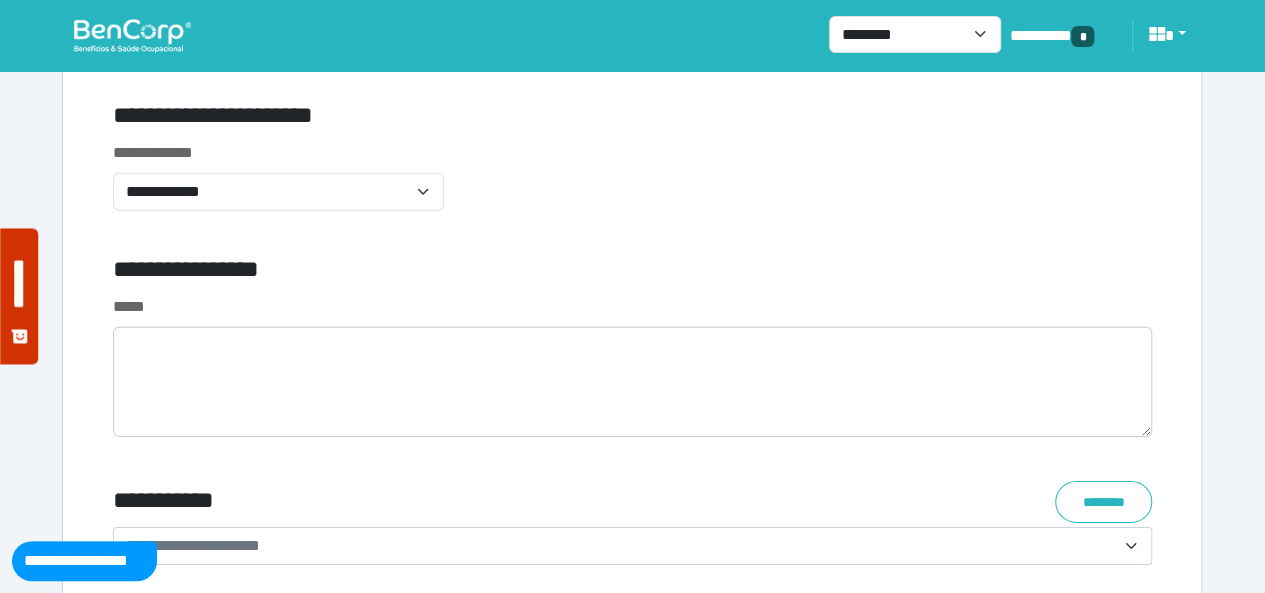 scroll, scrollTop: 6700, scrollLeft: 0, axis: vertical 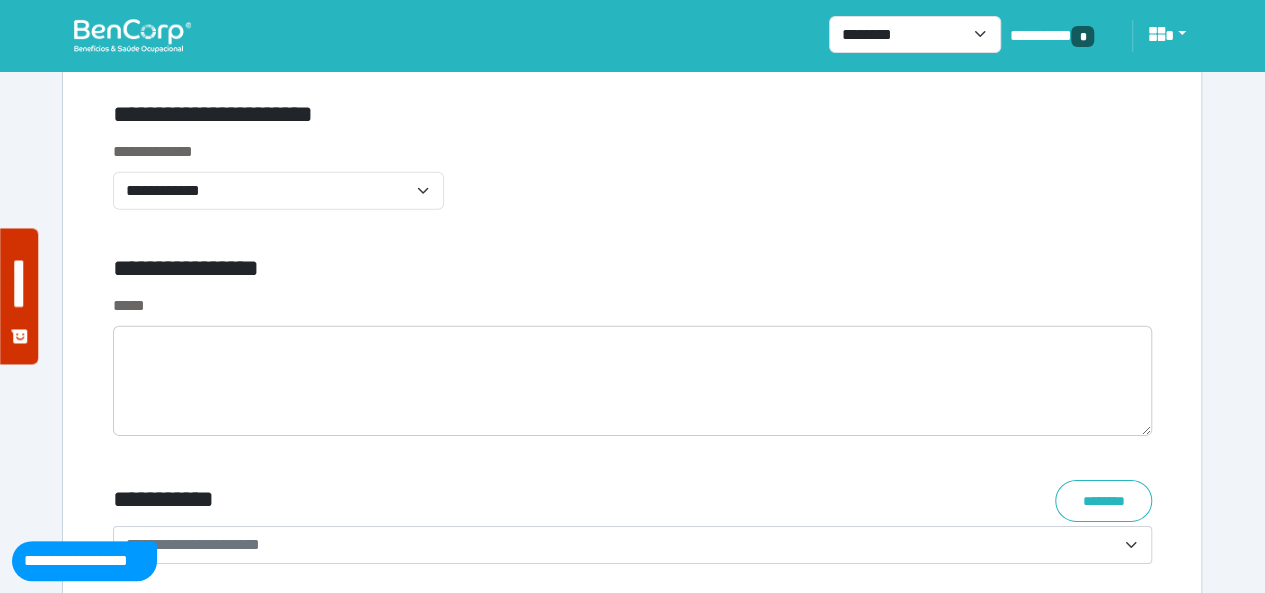 type on "****" 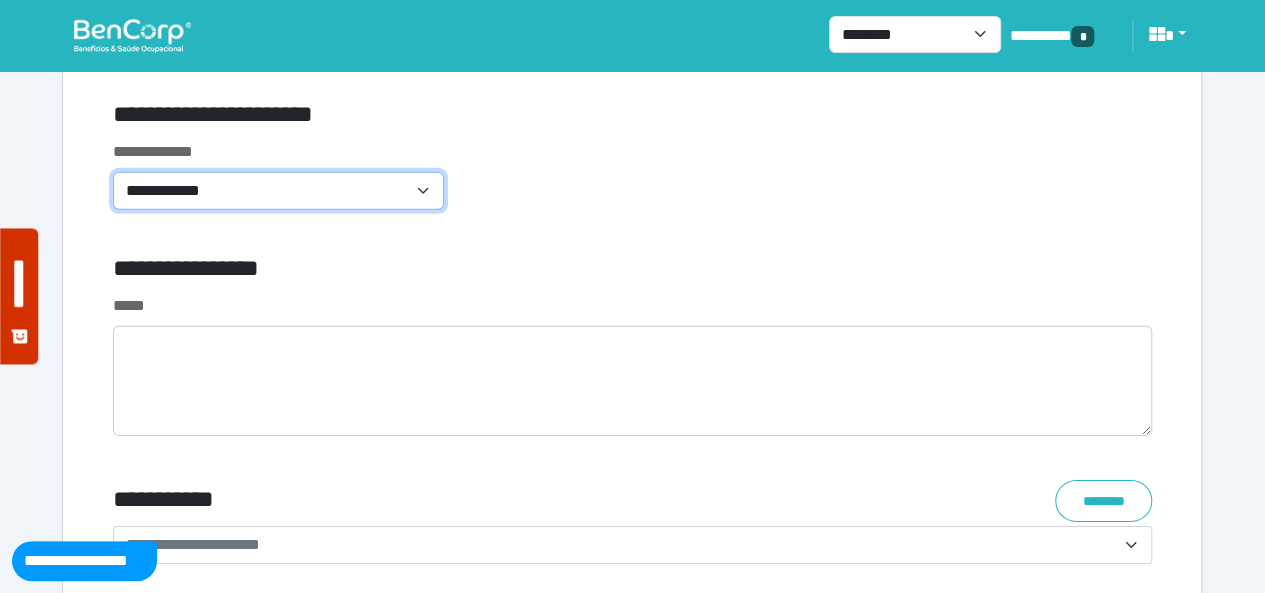 click on "**********" at bounding box center (278, 190) 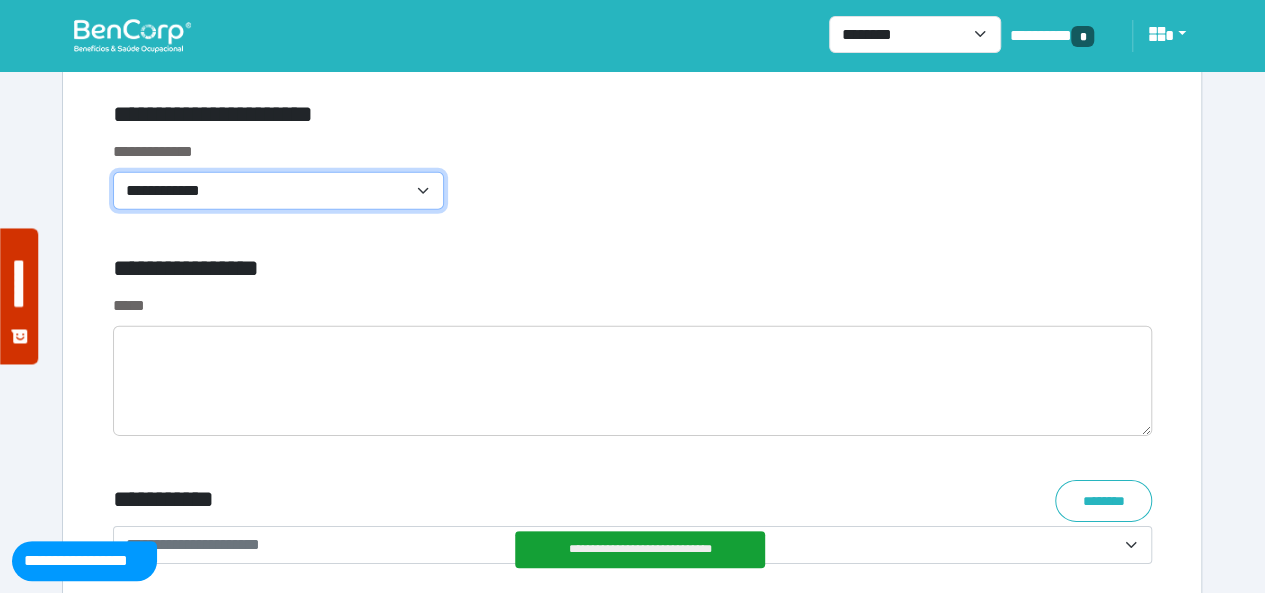 select on "**********" 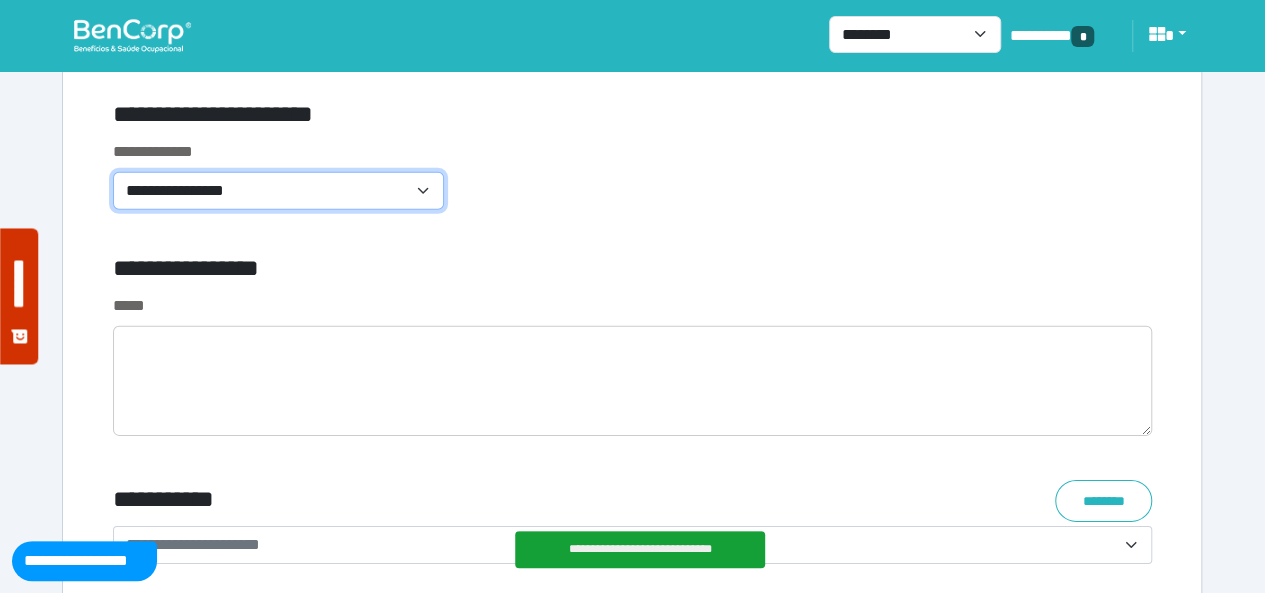 click on "**********" at bounding box center (278, 190) 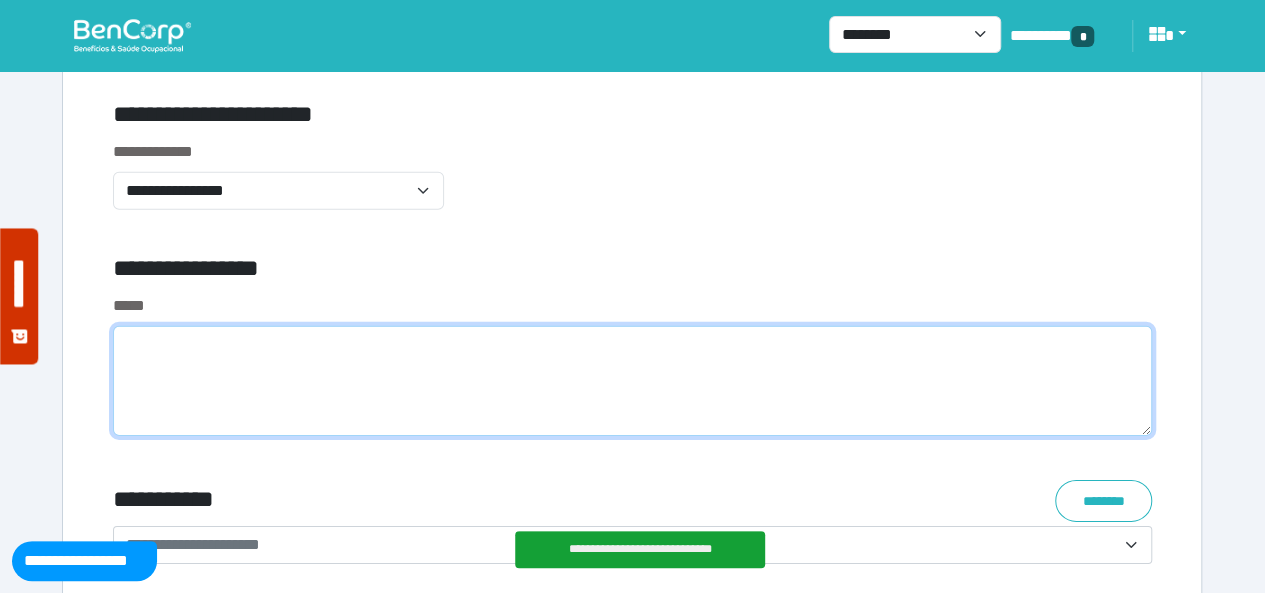 click at bounding box center [632, 381] 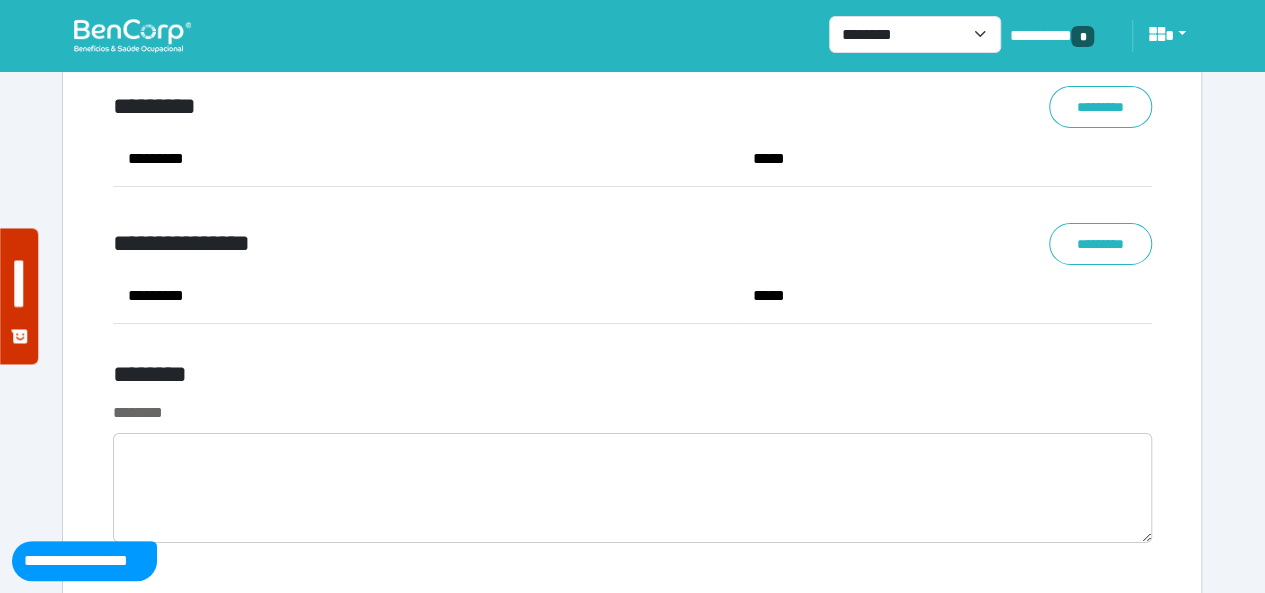 scroll, scrollTop: 7400, scrollLeft: 0, axis: vertical 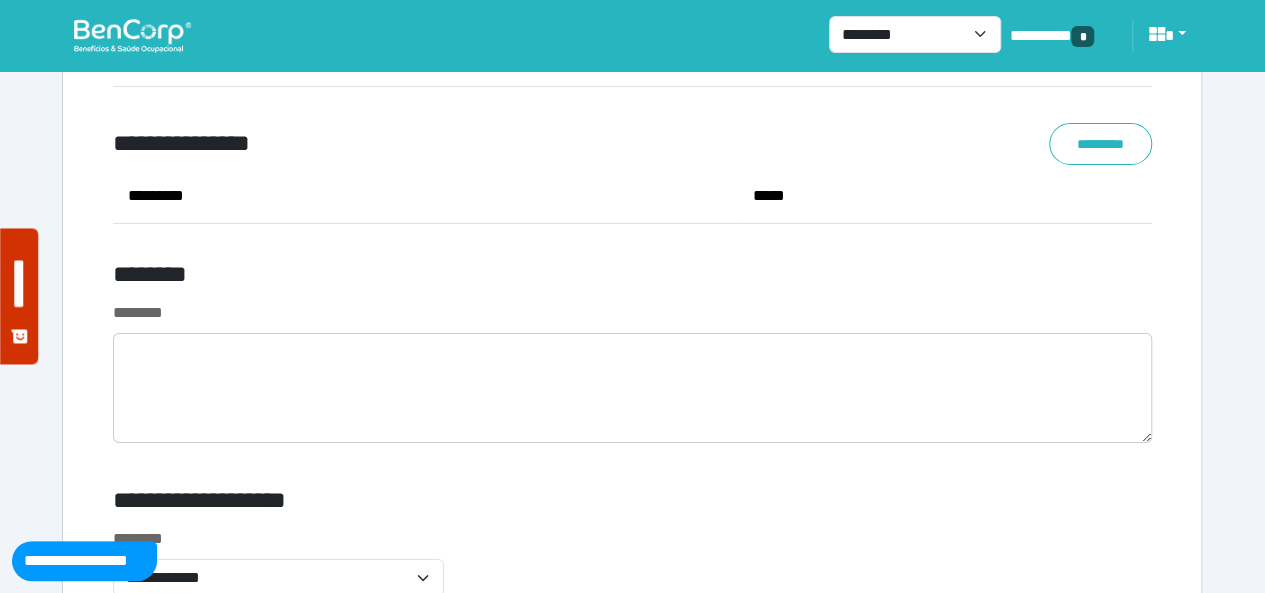 type on "**********" 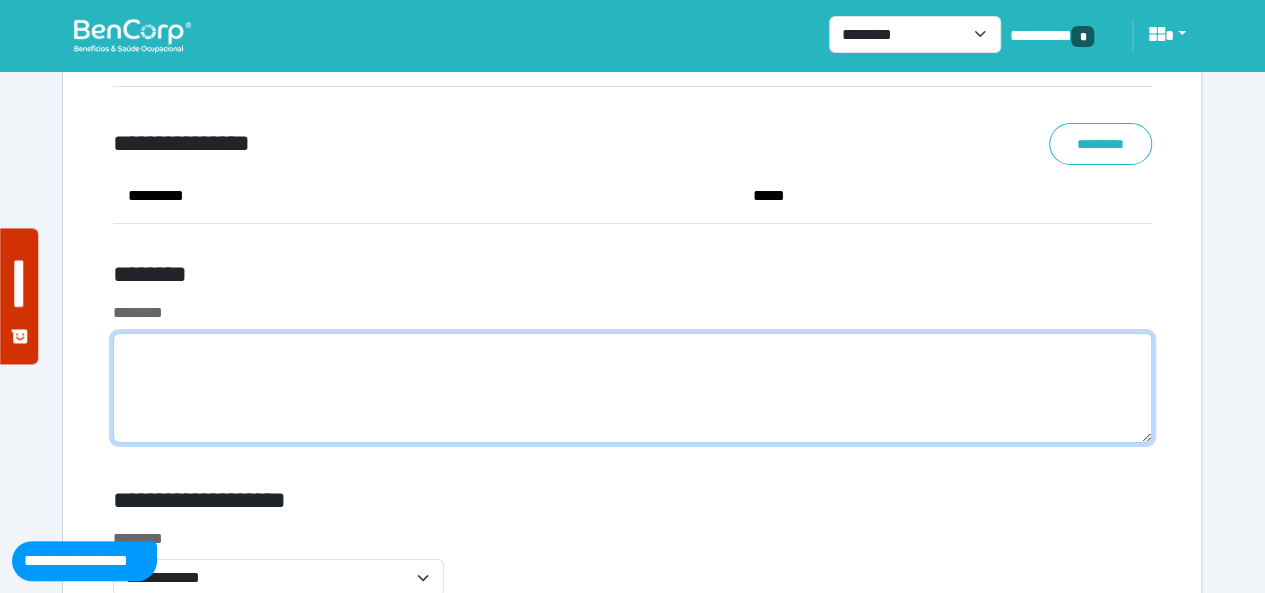 drag, startPoint x: 215, startPoint y: 346, endPoint x: 348, endPoint y: 399, distance: 143.17122 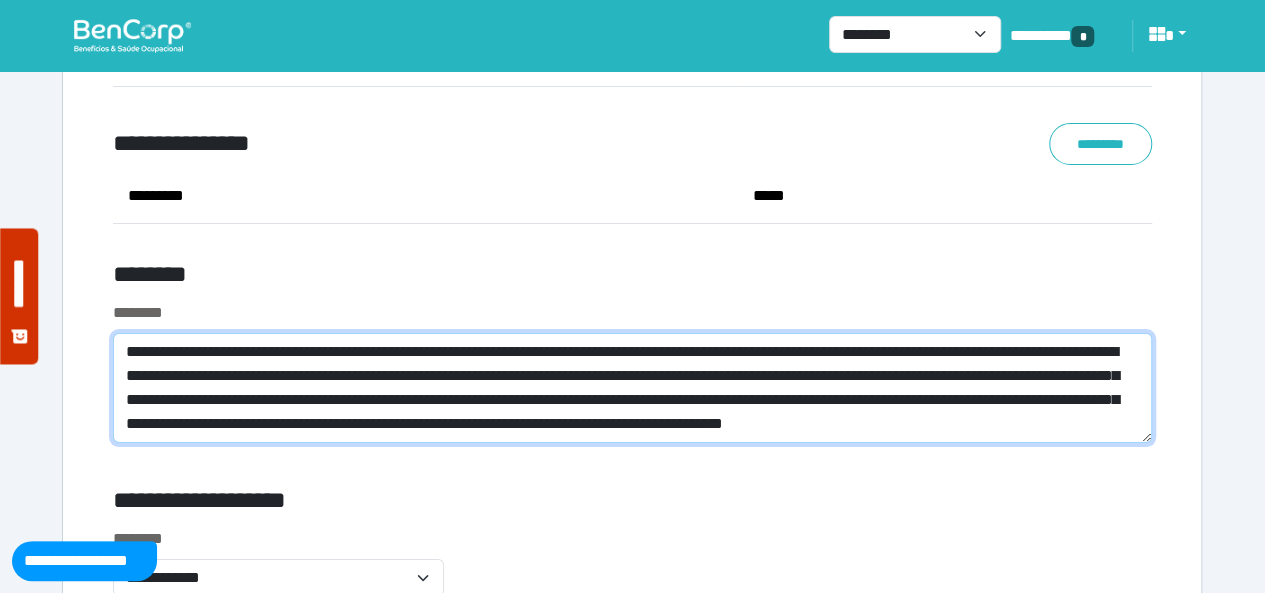 scroll, scrollTop: 0, scrollLeft: 0, axis: both 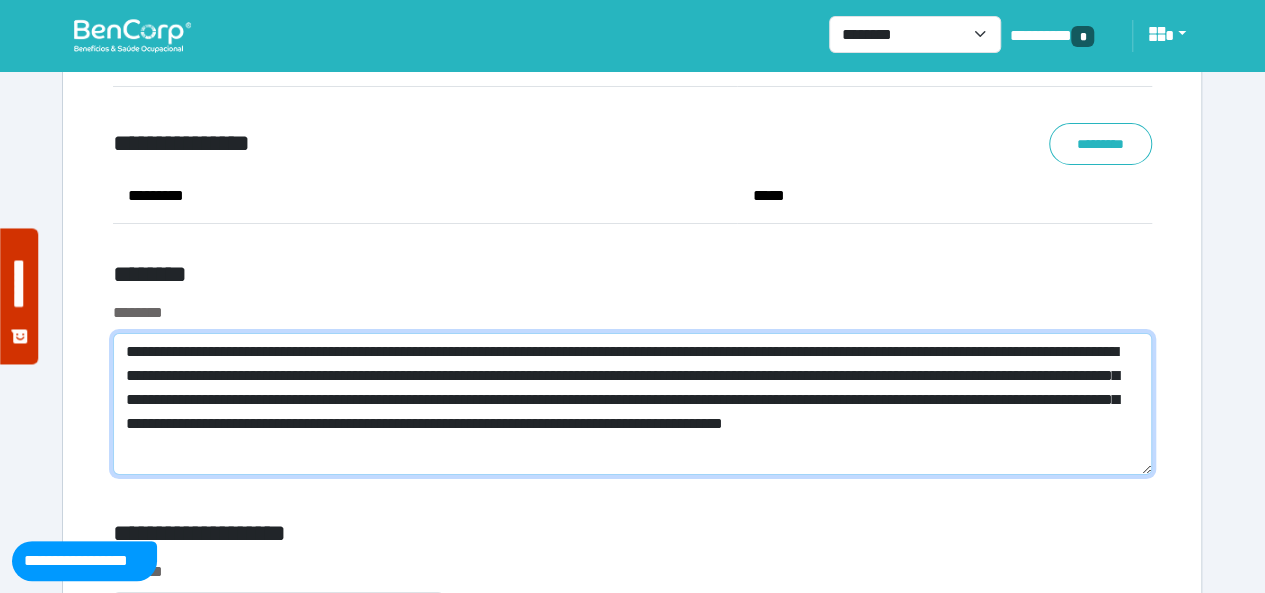 type on "**********" 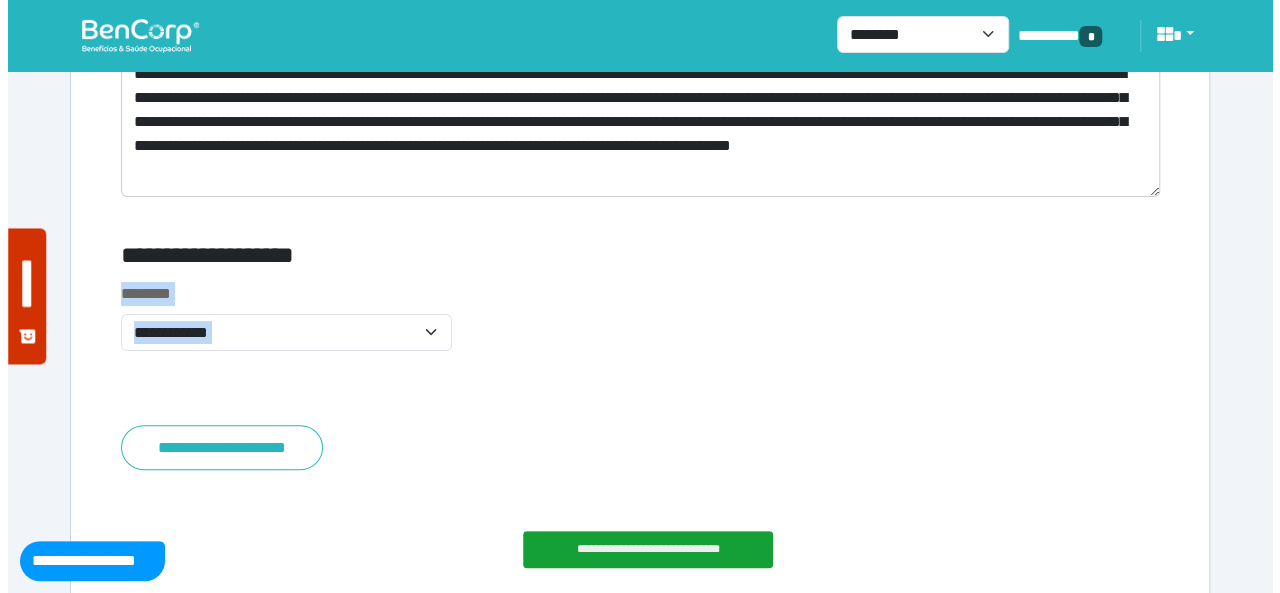 scroll, scrollTop: 7775, scrollLeft: 0, axis: vertical 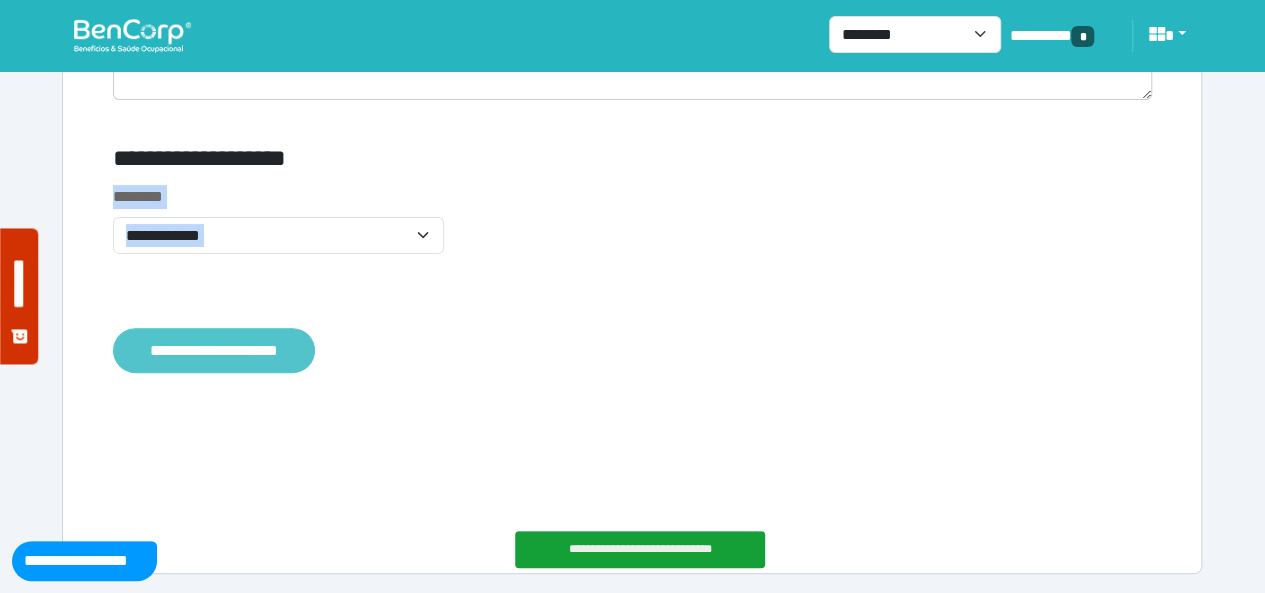 drag, startPoint x: 360, startPoint y: 509, endPoint x: 234, endPoint y: 365, distance: 191.34262 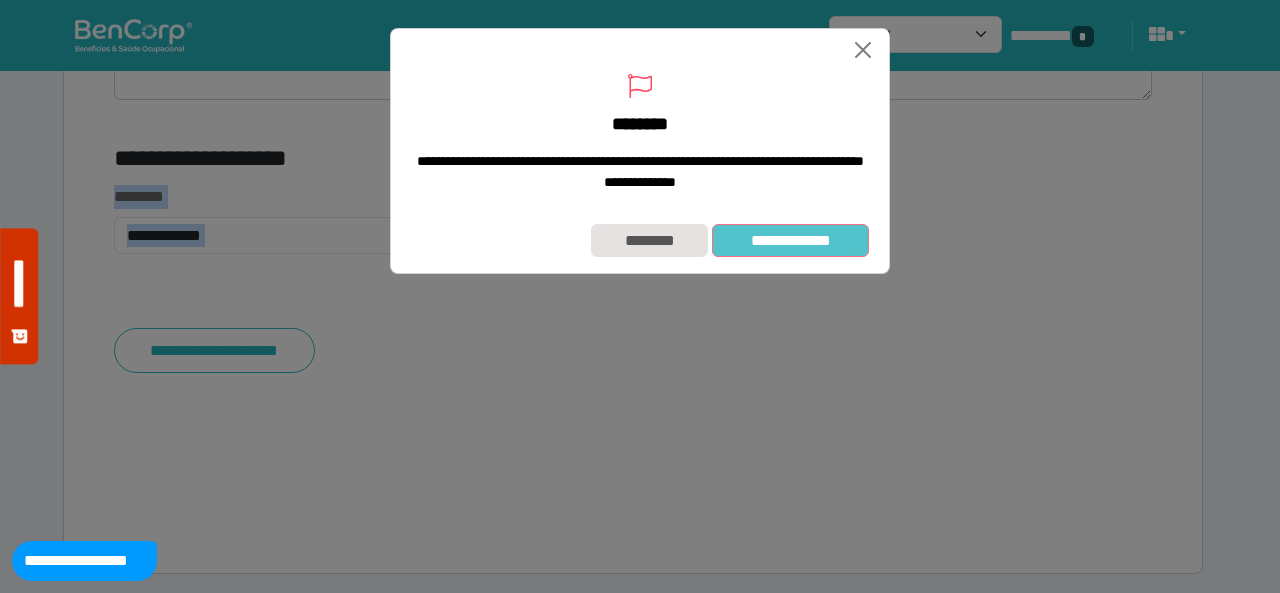 click on "**********" at bounding box center [790, 240] 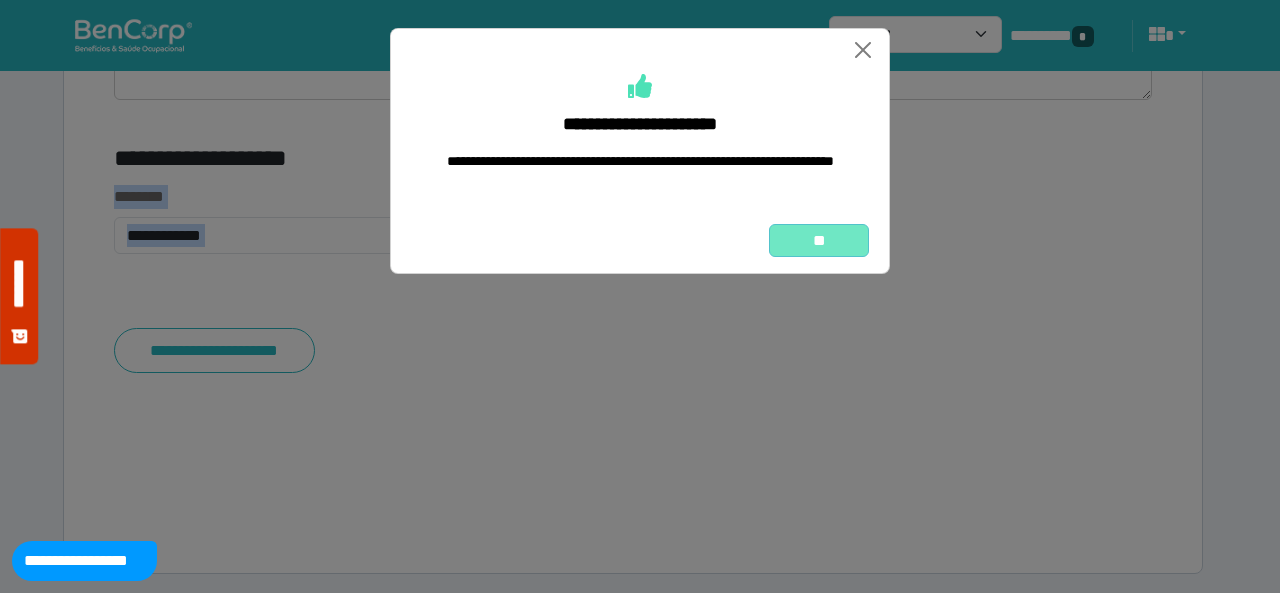 click on "**" at bounding box center (819, 240) 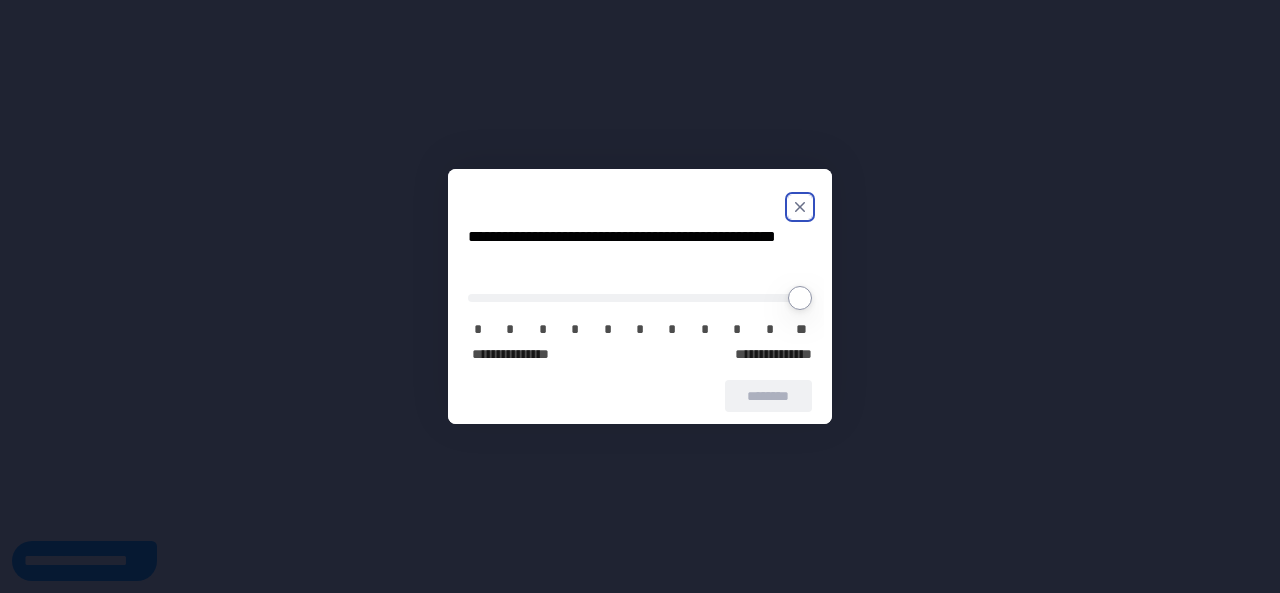 scroll, scrollTop: 0, scrollLeft: 0, axis: both 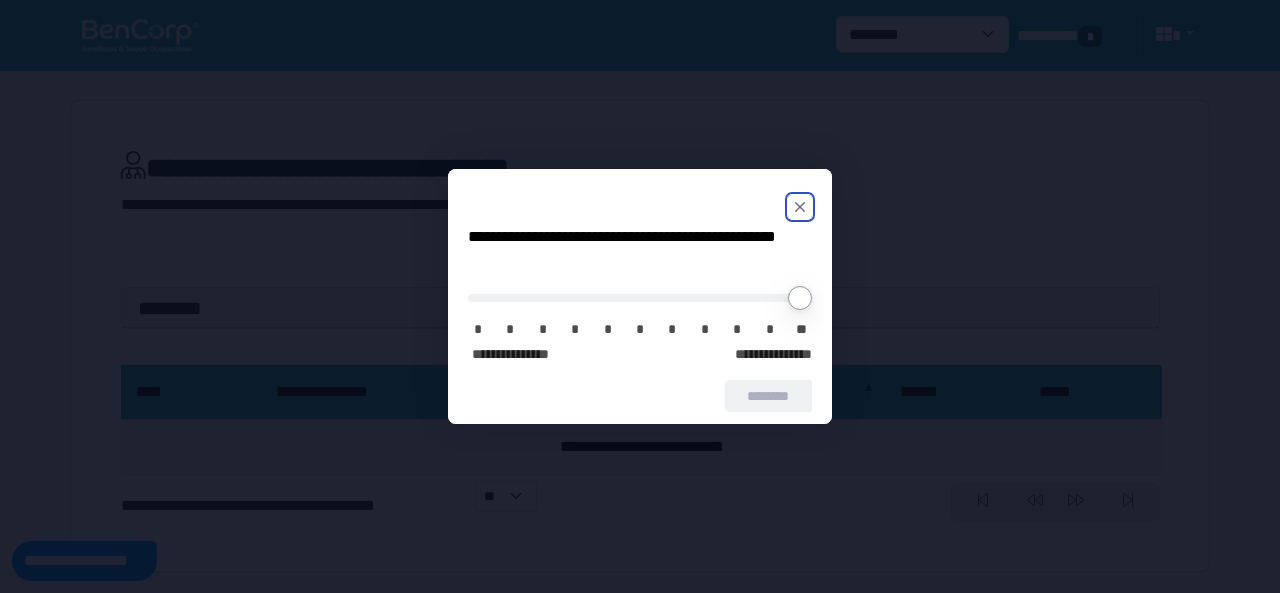 click 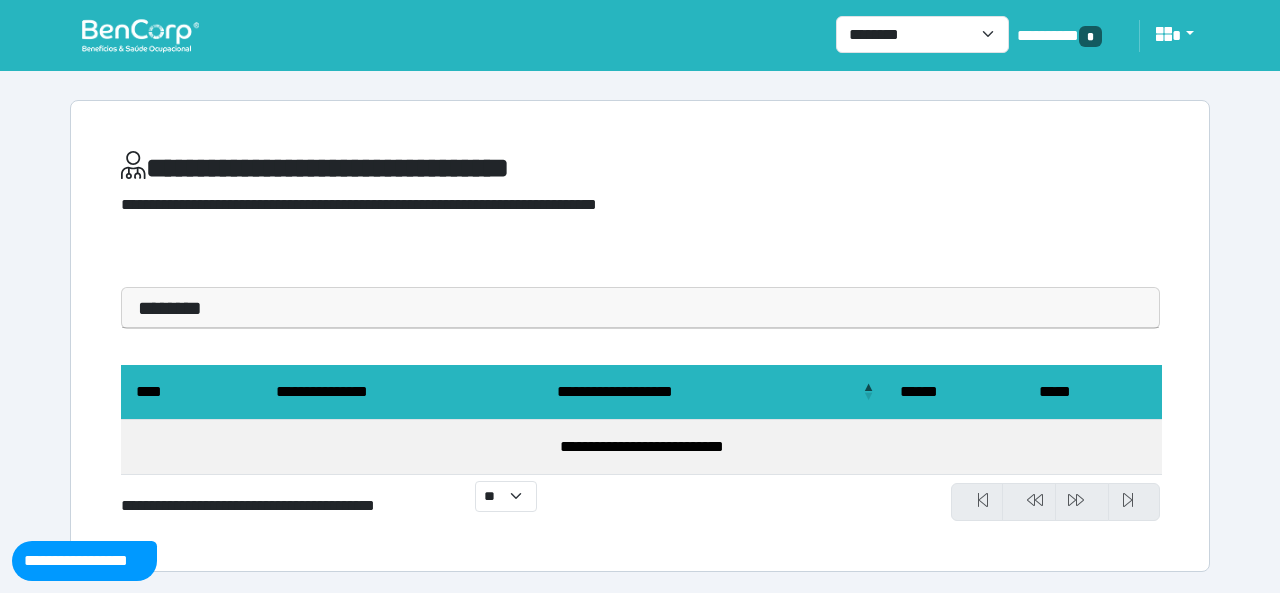click at bounding box center (140, 35) 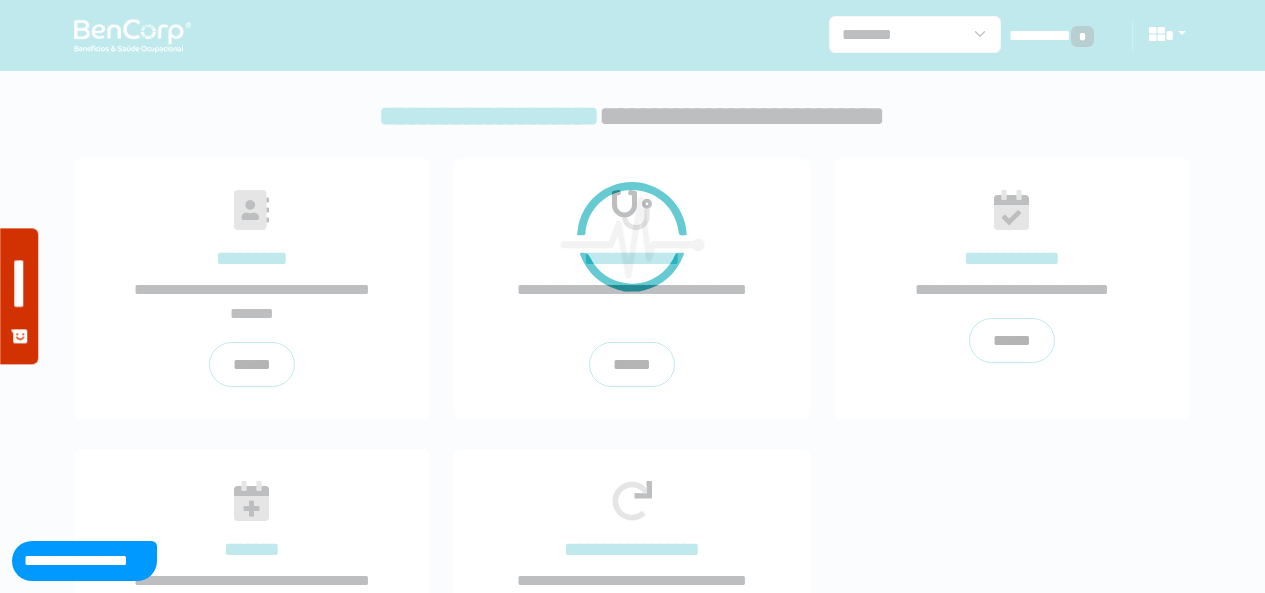 scroll, scrollTop: 0, scrollLeft: 0, axis: both 